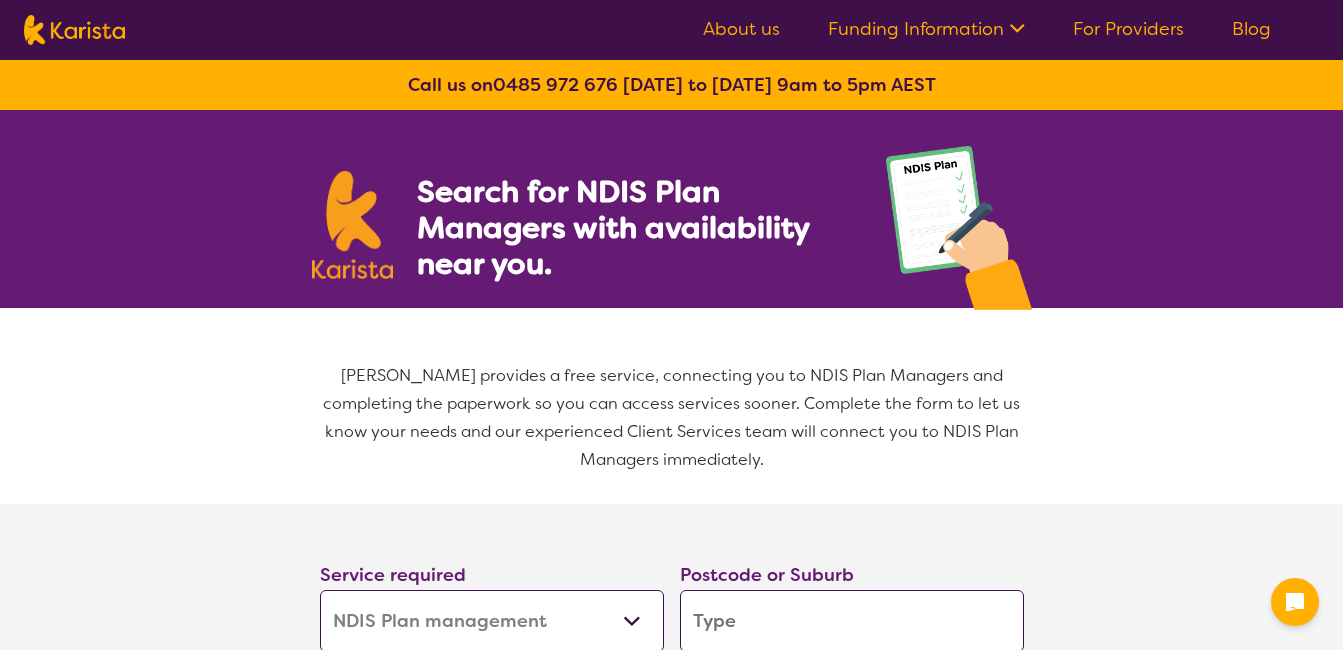 select on "NDIS Plan management" 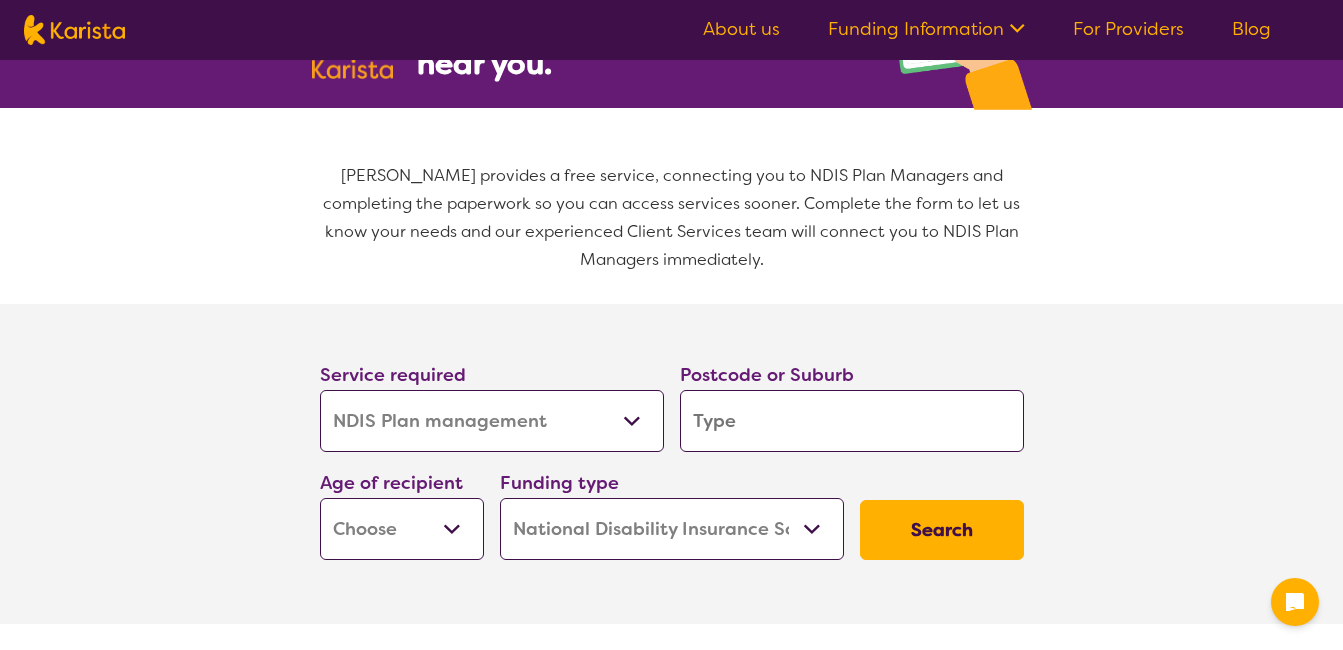 scroll, scrollTop: 200, scrollLeft: 0, axis: vertical 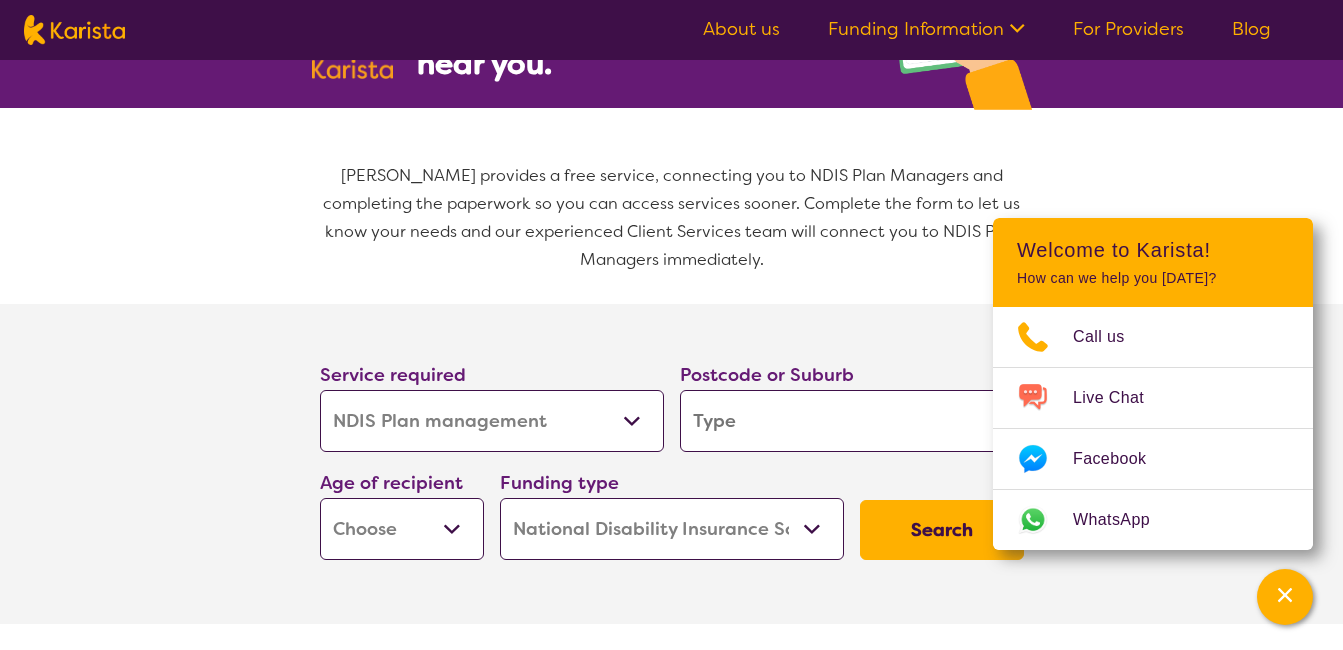 click at bounding box center (852, 421) 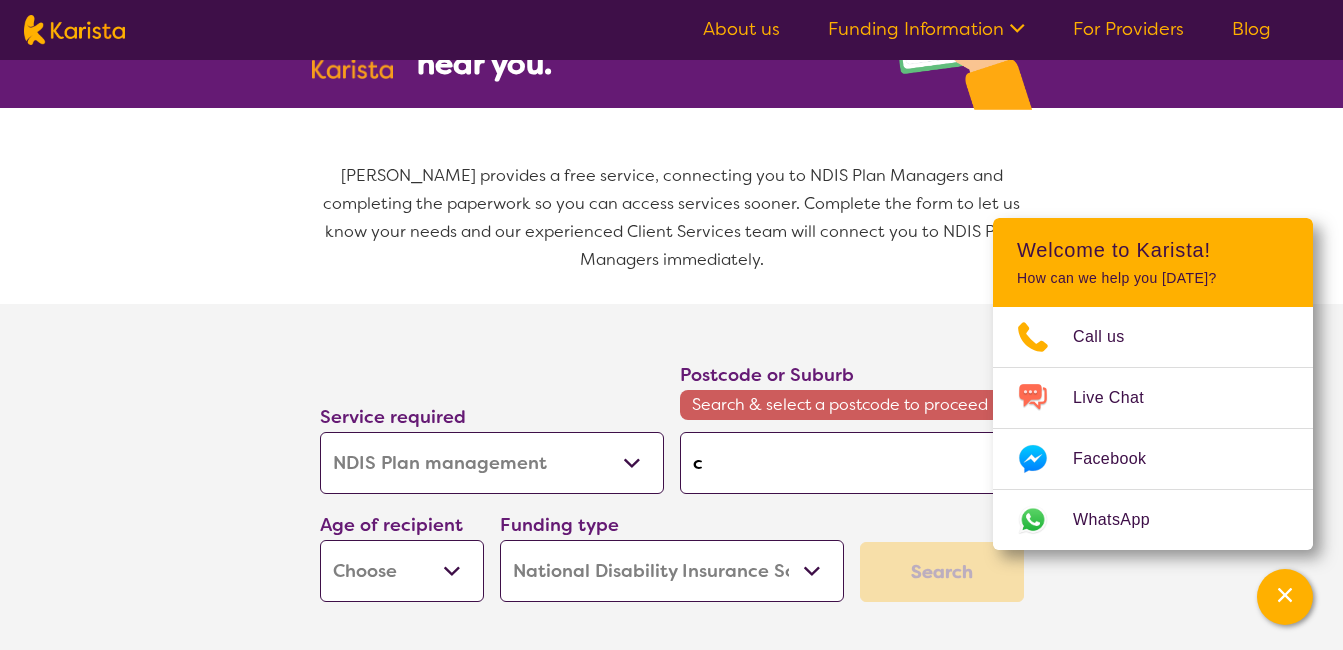 type on "ca" 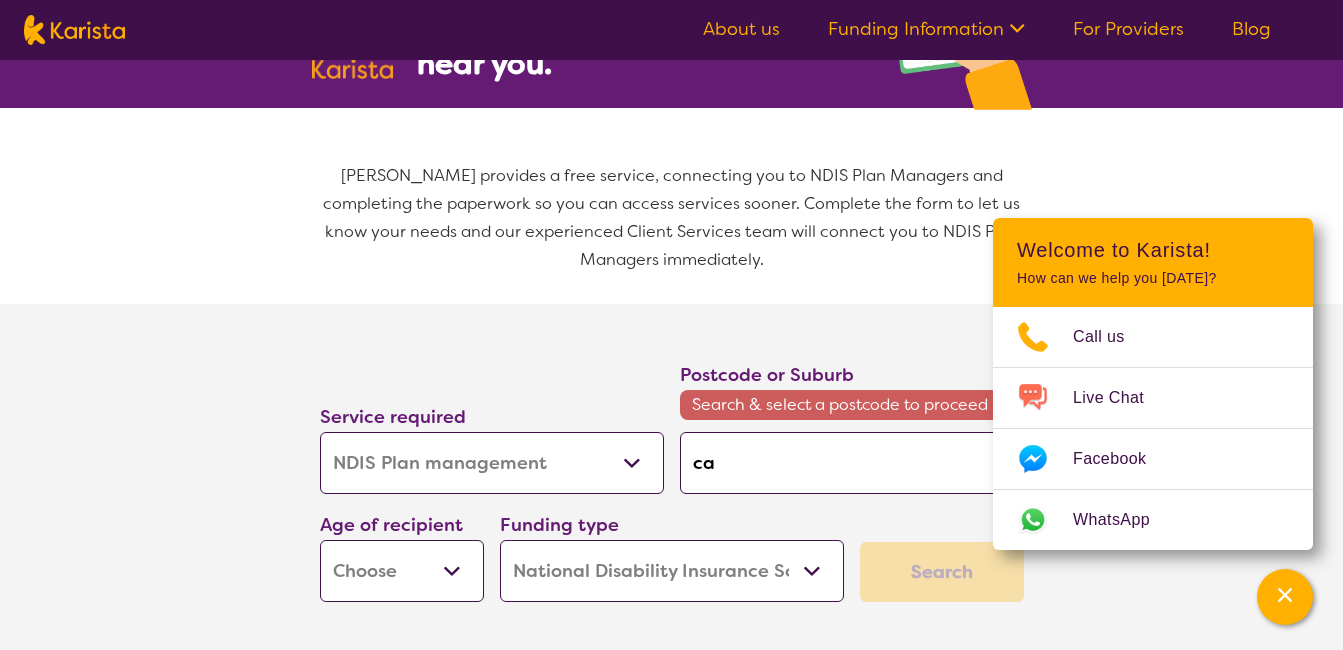 type on "car" 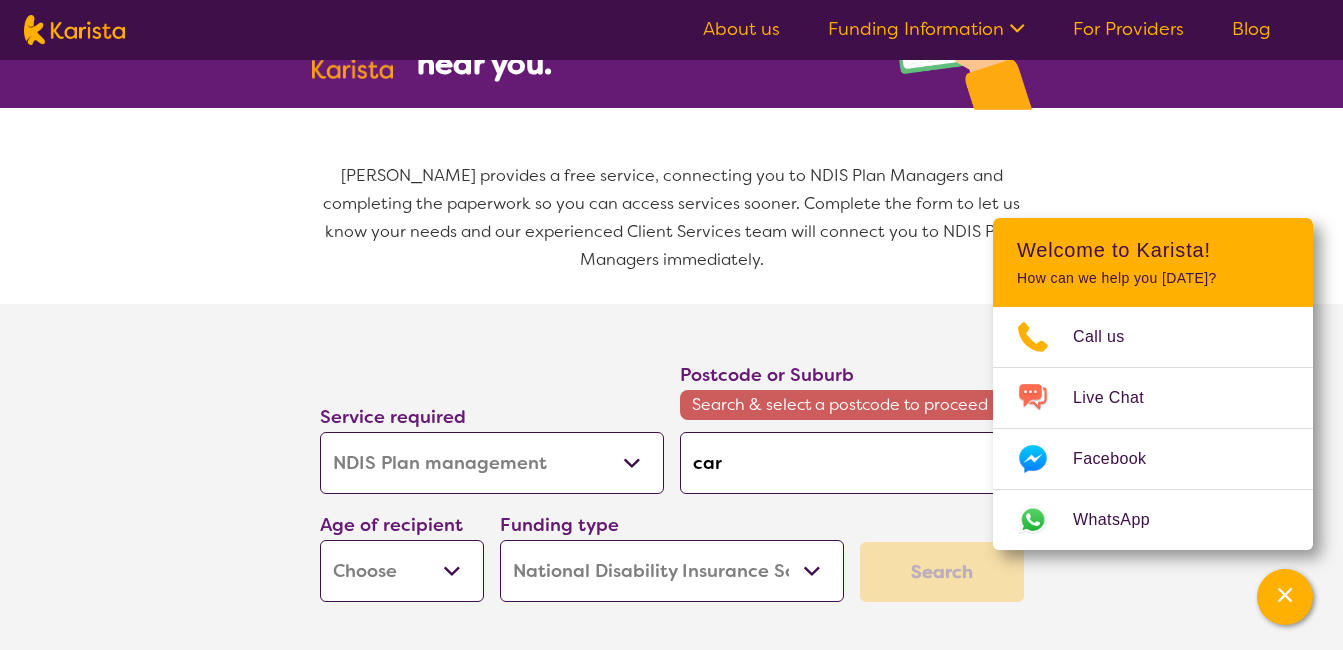 type on "carn" 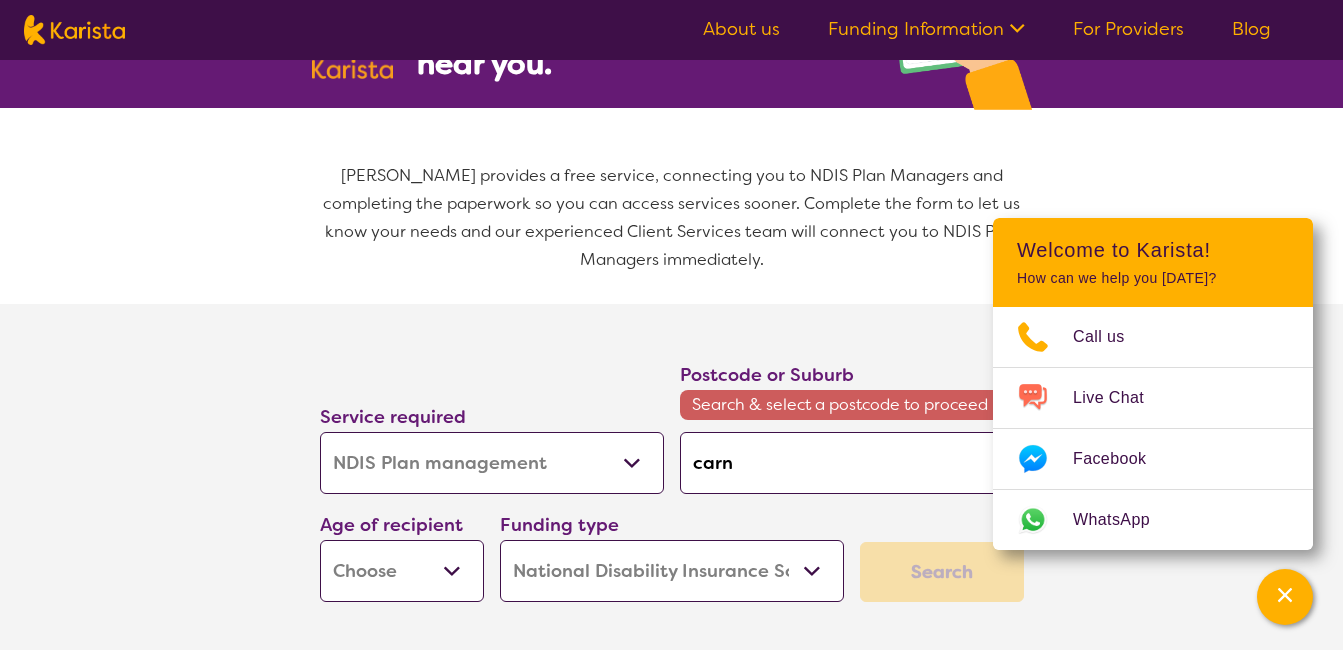 type on "carne" 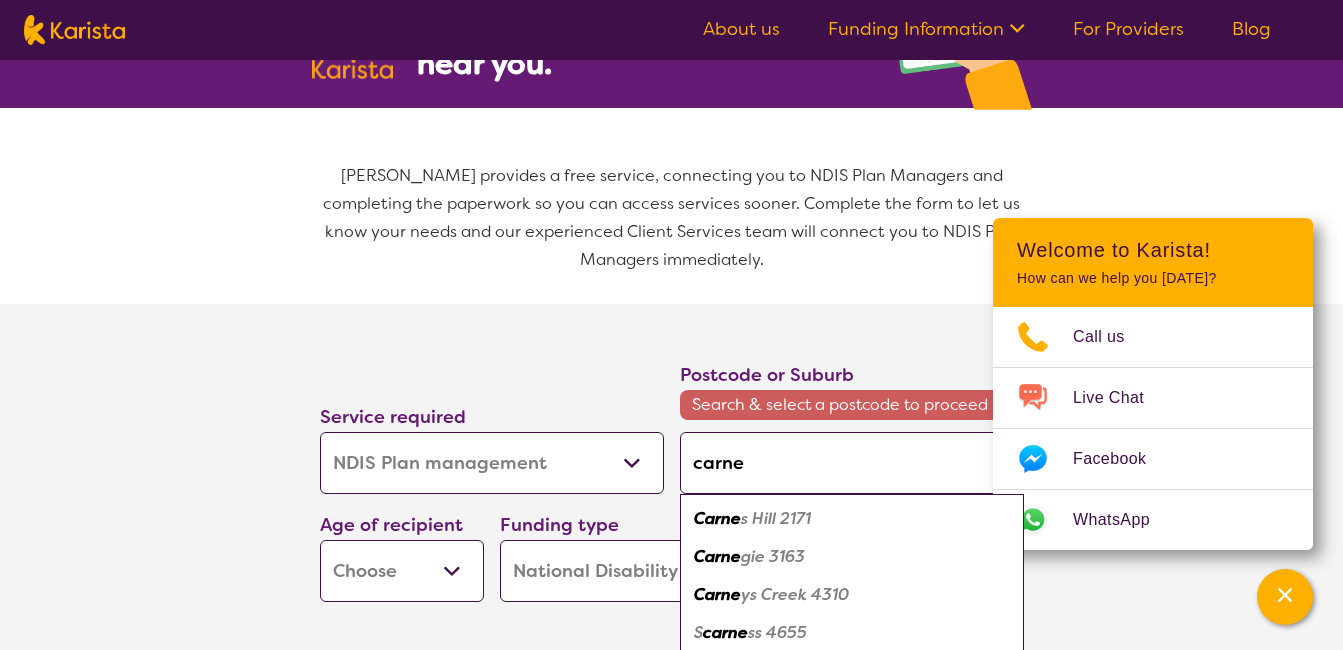 click on "gie 3163" at bounding box center (773, 556) 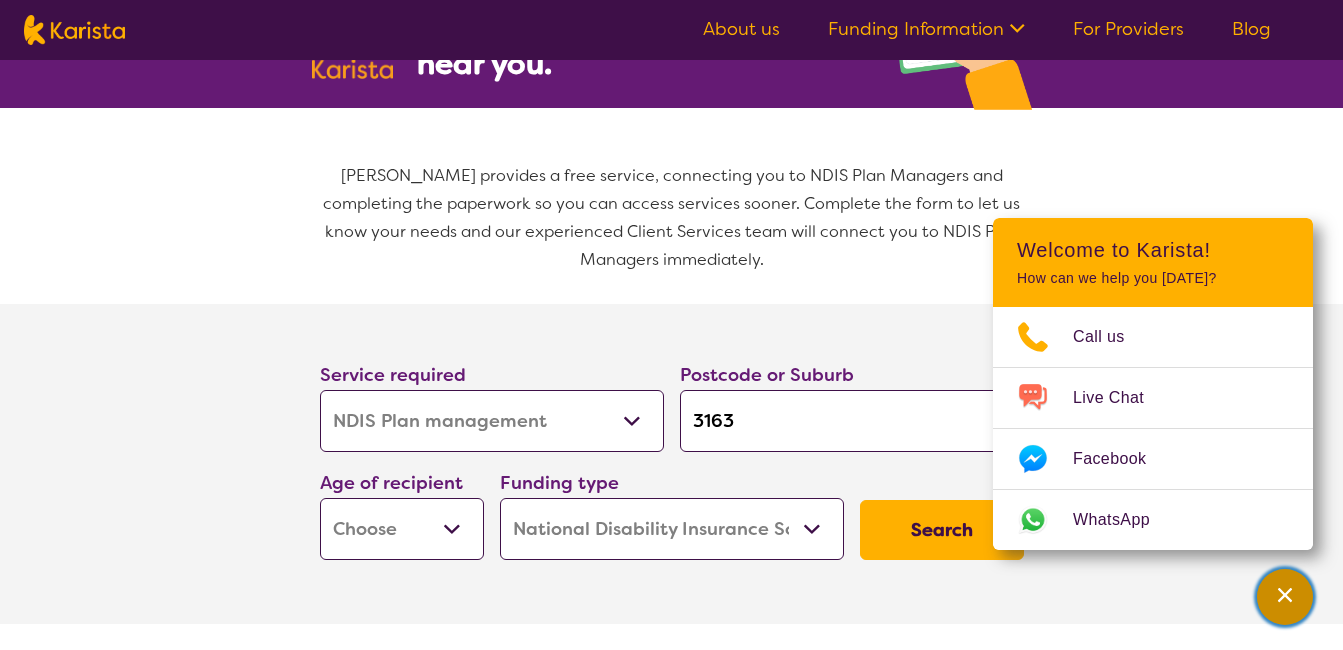 click at bounding box center [1285, 597] 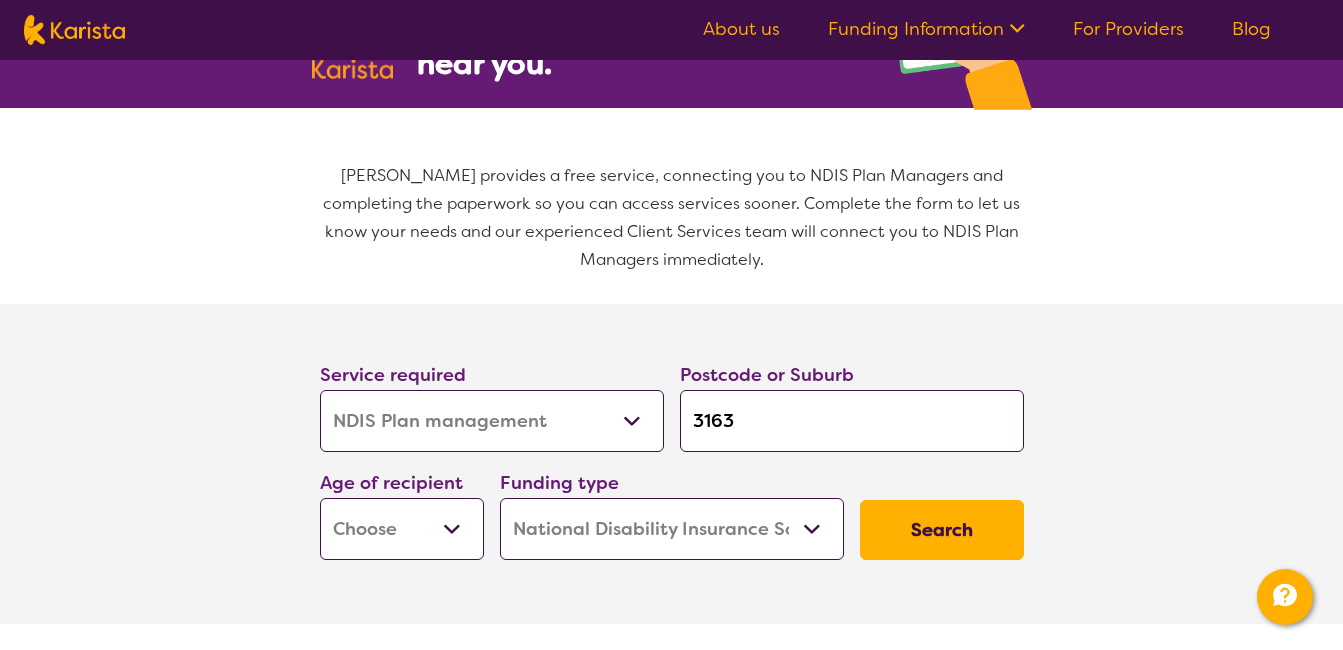 click on "Search" at bounding box center (942, 530) 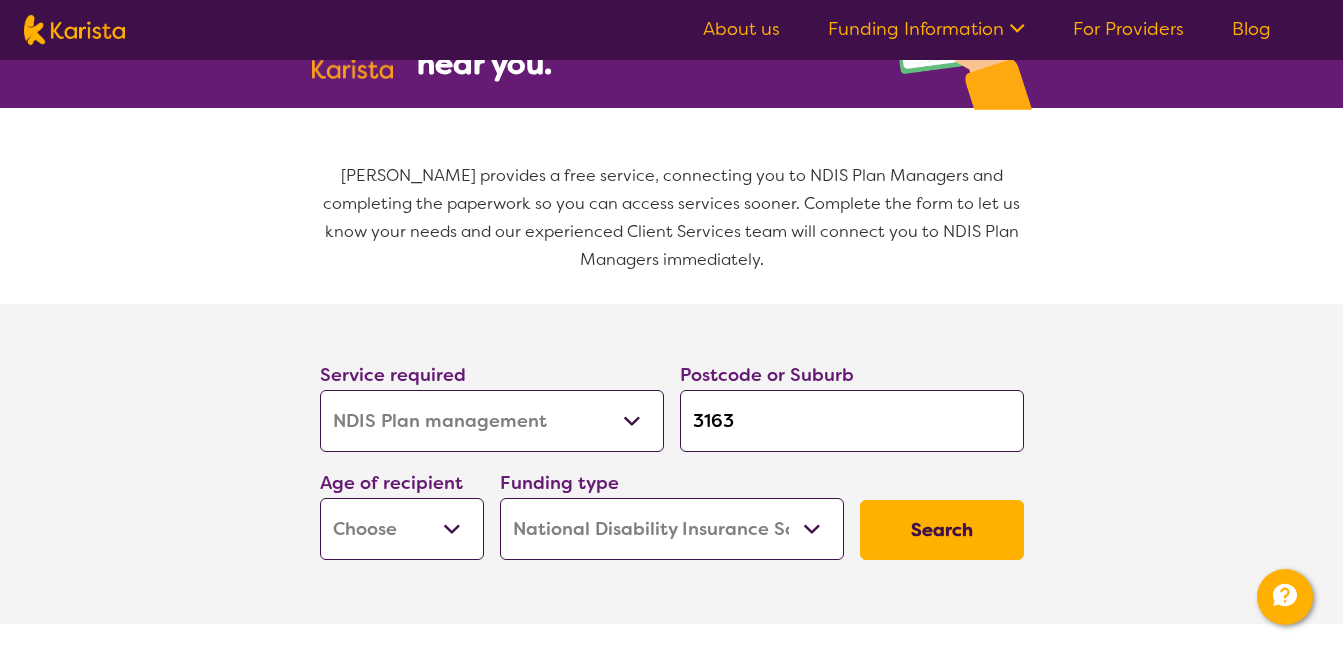 click on "Early Childhood - 0 to 9 Child - 10 to 11 Adolescent - 12 to 17 Adult - 18 to 64 Aged - 65+" at bounding box center [402, 529] 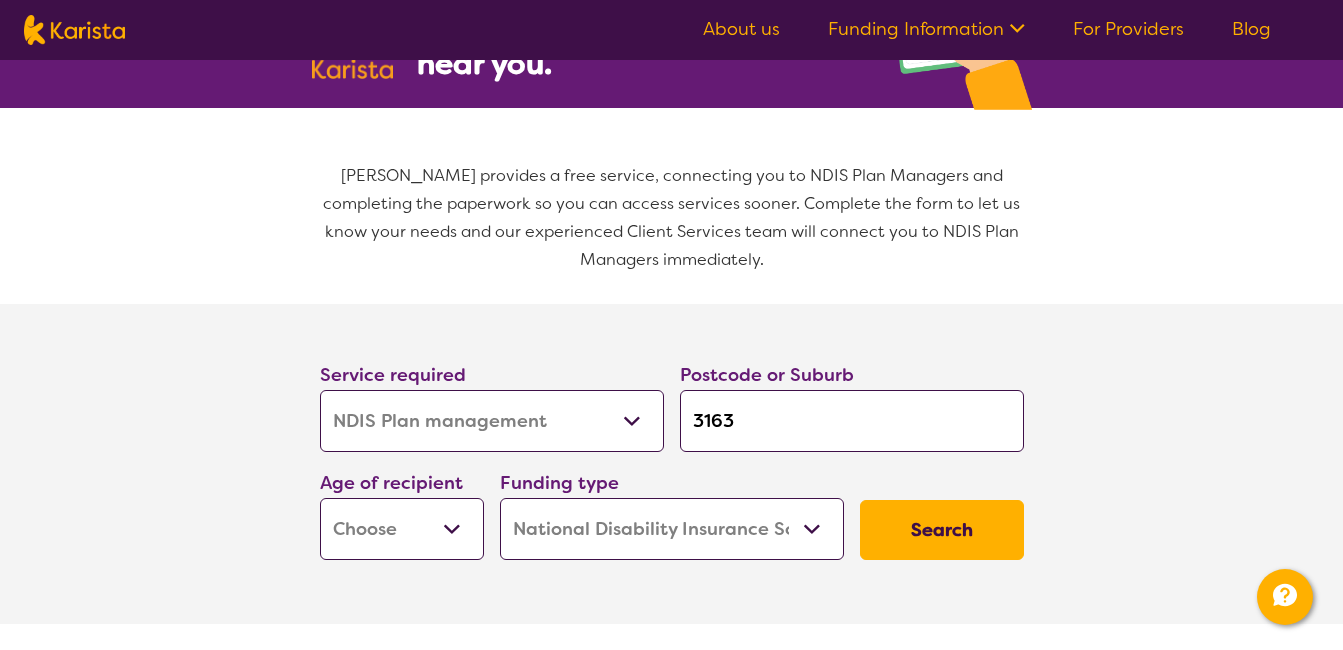 select on "AD" 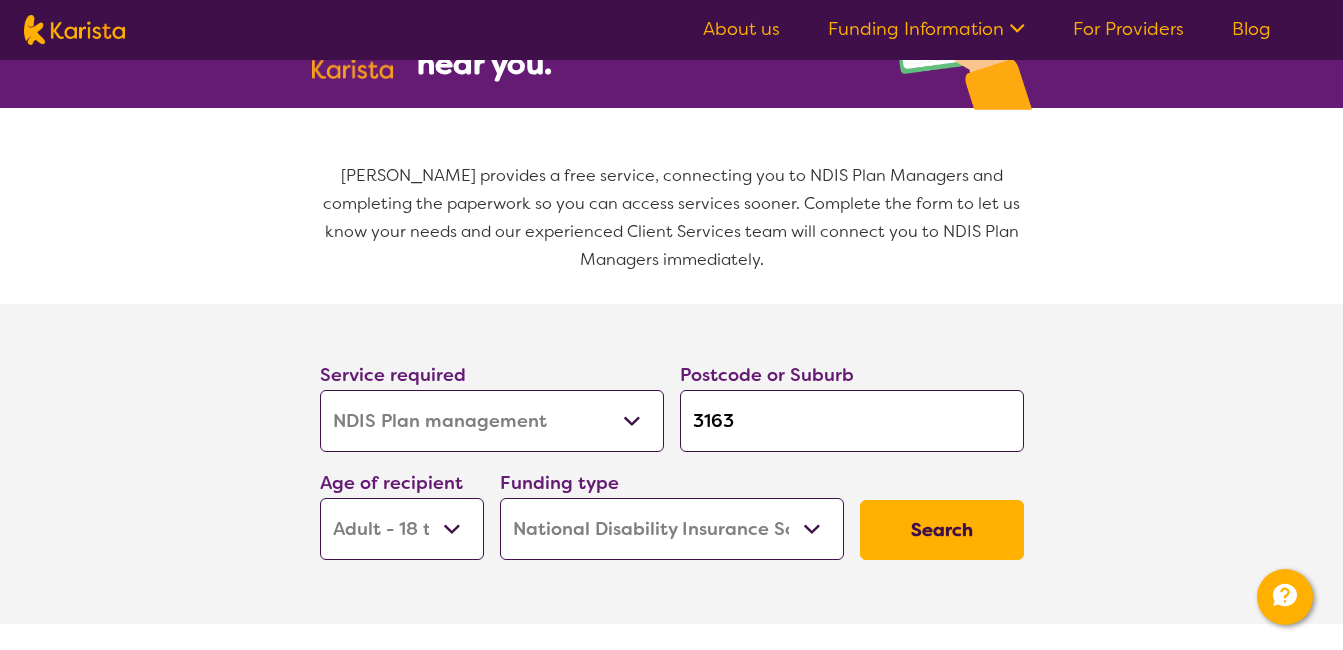 click on "Early Childhood - 0 to 9 Child - 10 to 11 Adolescent - 12 to 17 Adult - 18 to 64 Aged - 65+" at bounding box center [402, 529] 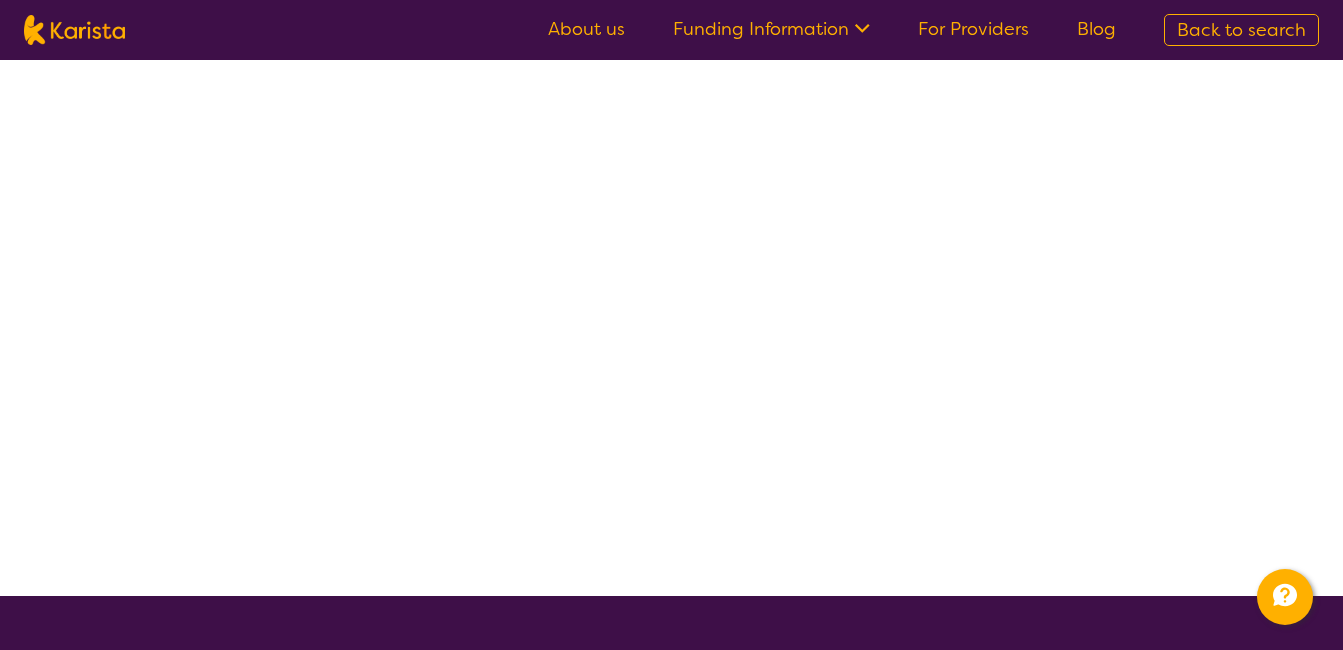 scroll, scrollTop: 0, scrollLeft: 0, axis: both 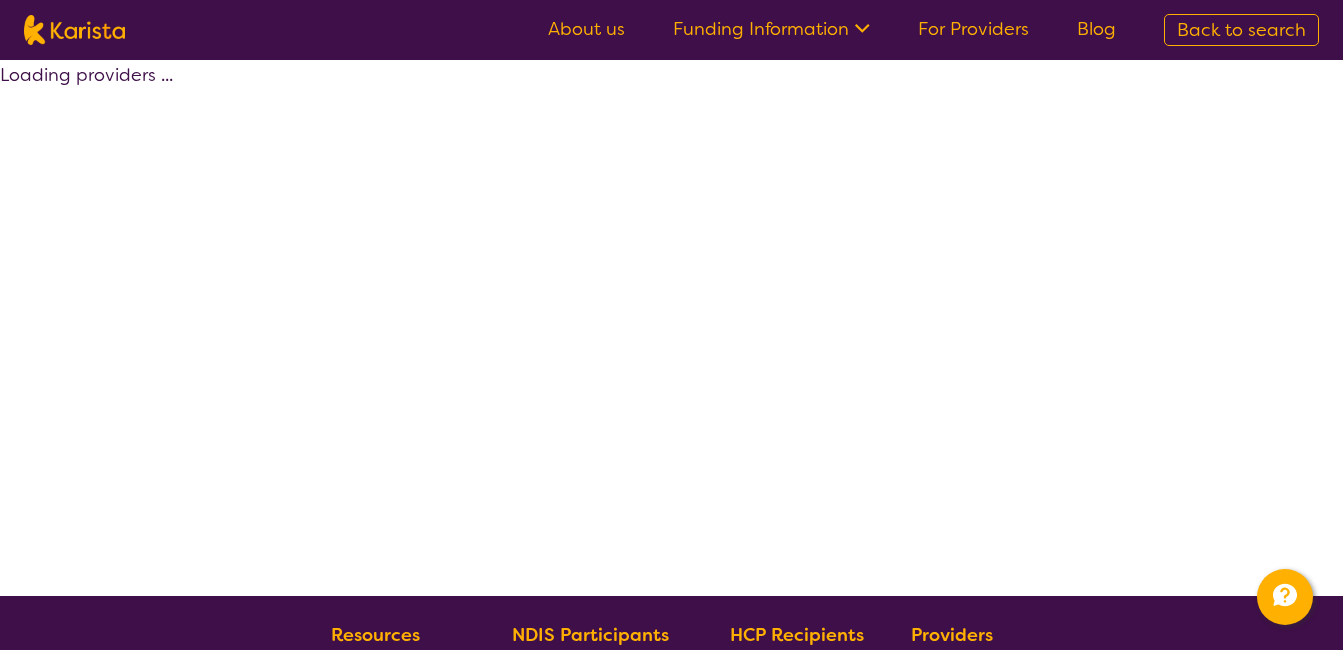 select on "by_score" 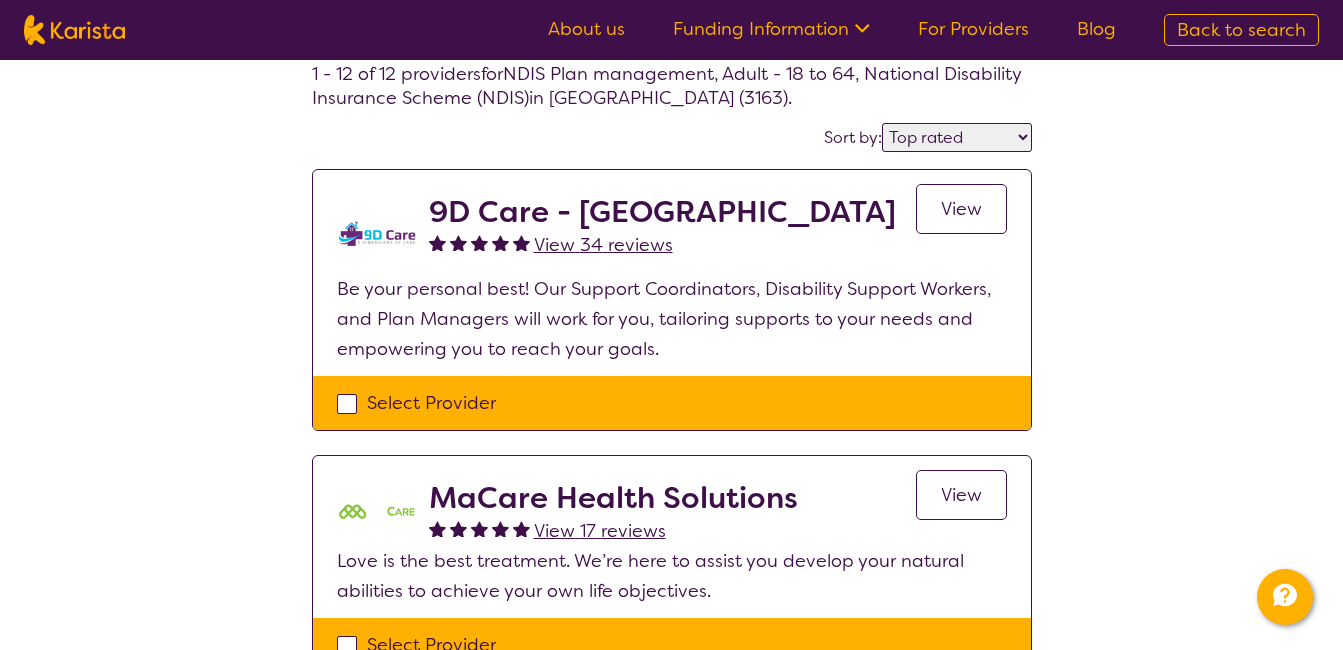 scroll, scrollTop: 103, scrollLeft: 0, axis: vertical 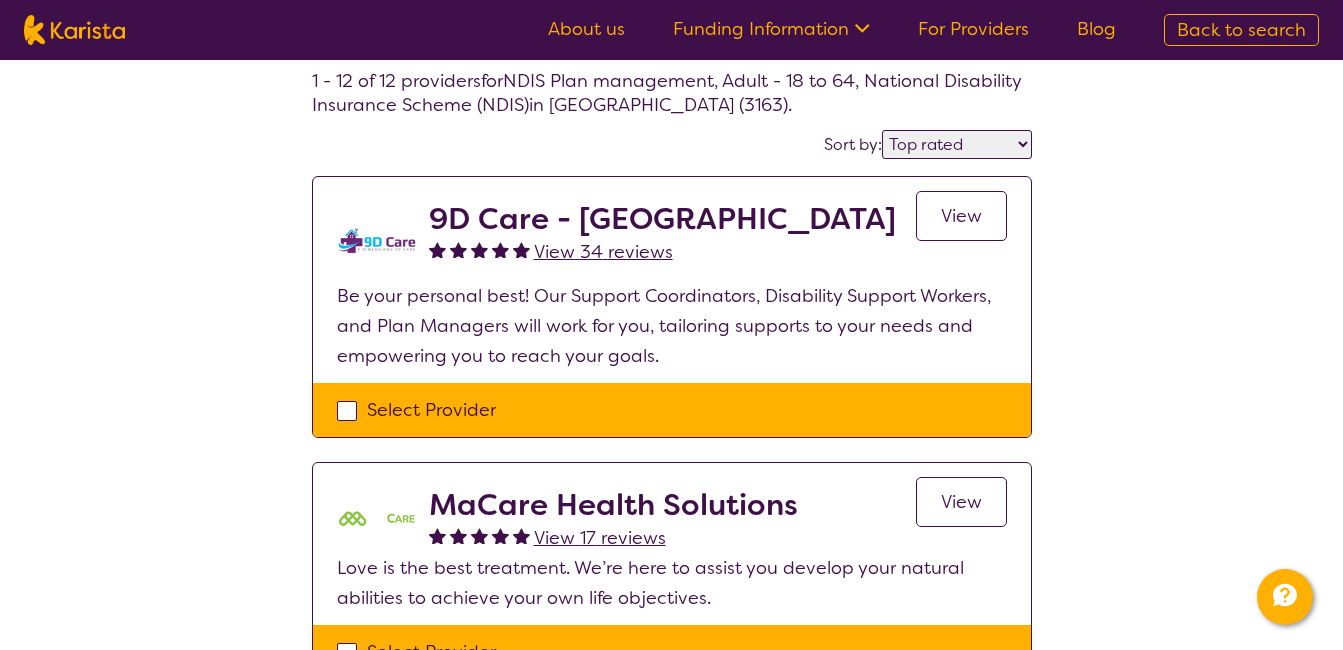 click on "Be your personal best! Our Support Coordinators, Disability Support Workers, and Plan Managers will work for you, tailoring supports to your needs and empowering you to reach your goals." at bounding box center (672, 326) 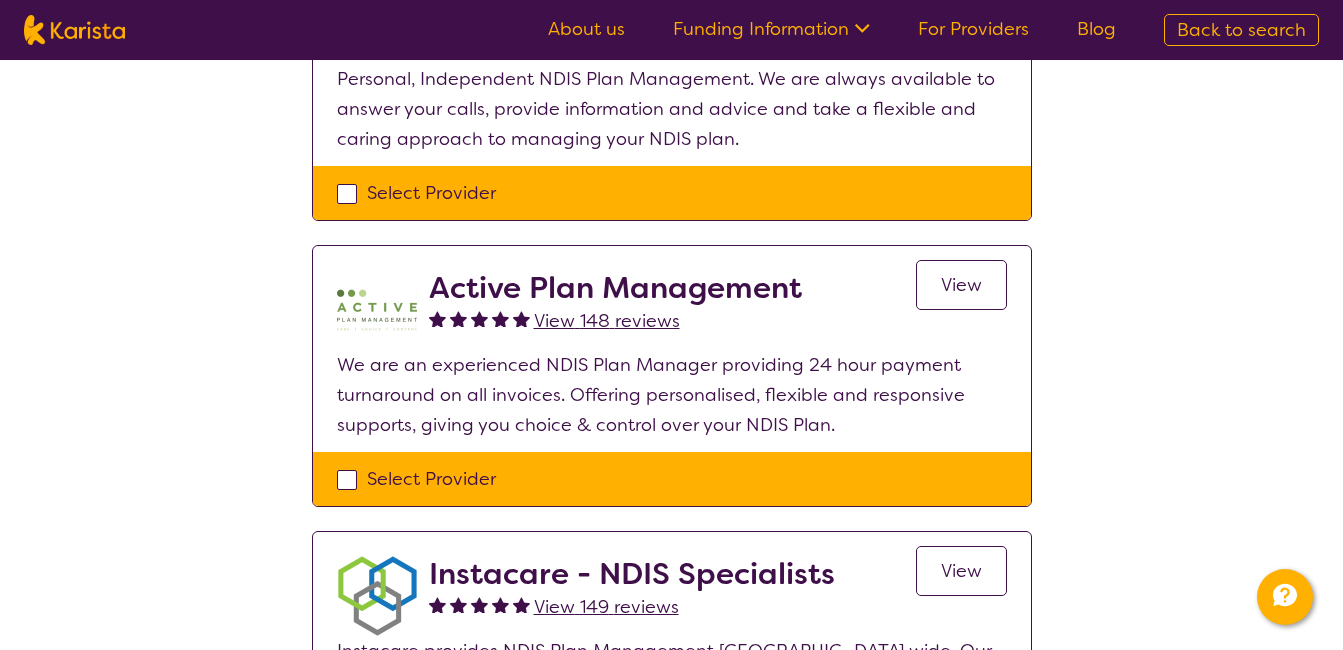 scroll, scrollTop: 1143, scrollLeft: 0, axis: vertical 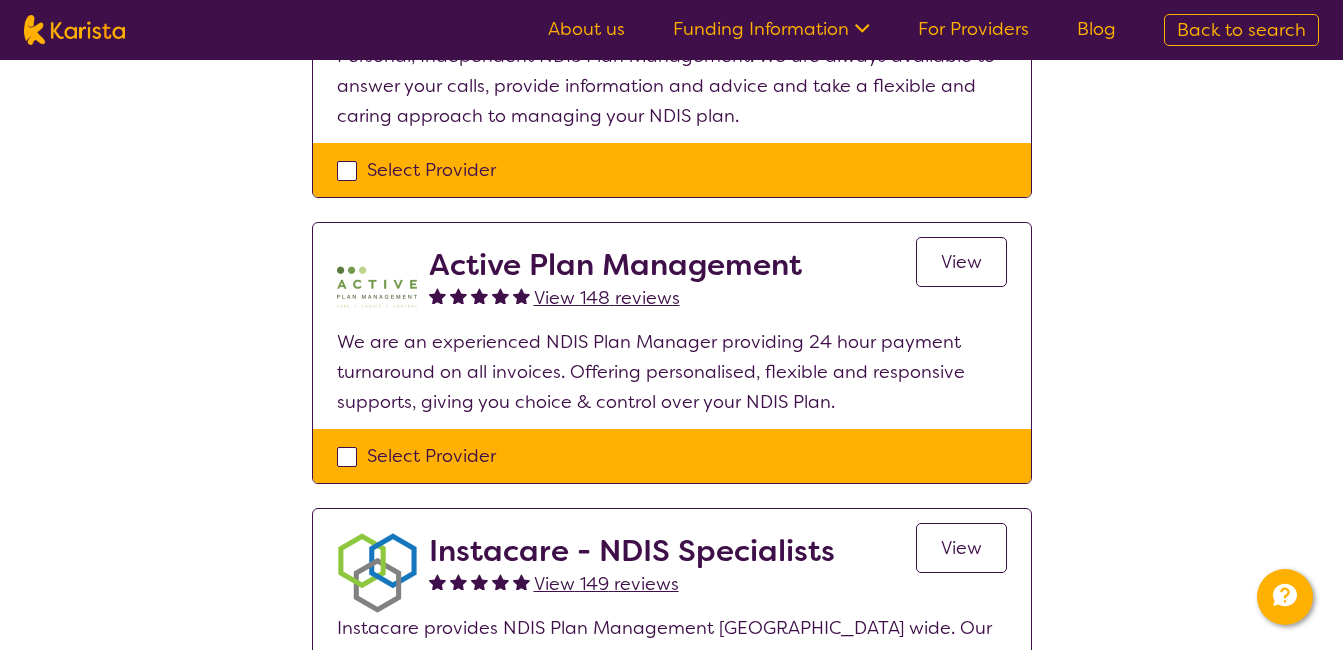 click on "View" at bounding box center (961, 548) 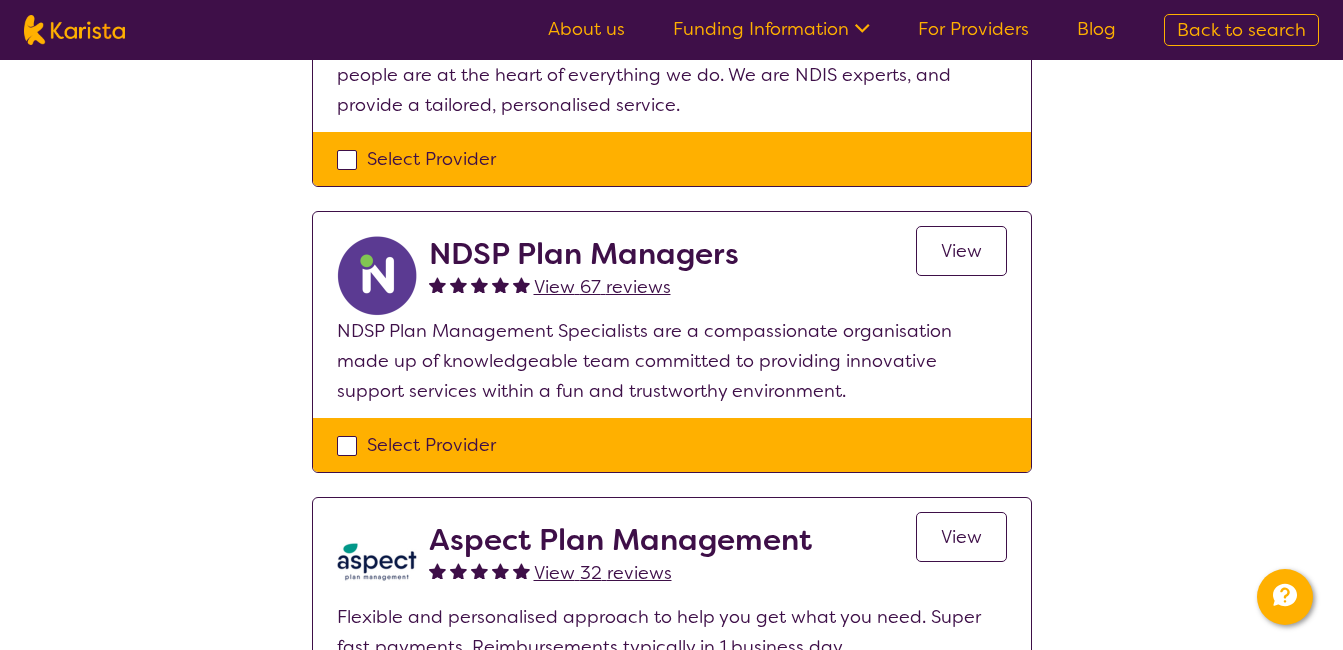 scroll, scrollTop: 1761, scrollLeft: 0, axis: vertical 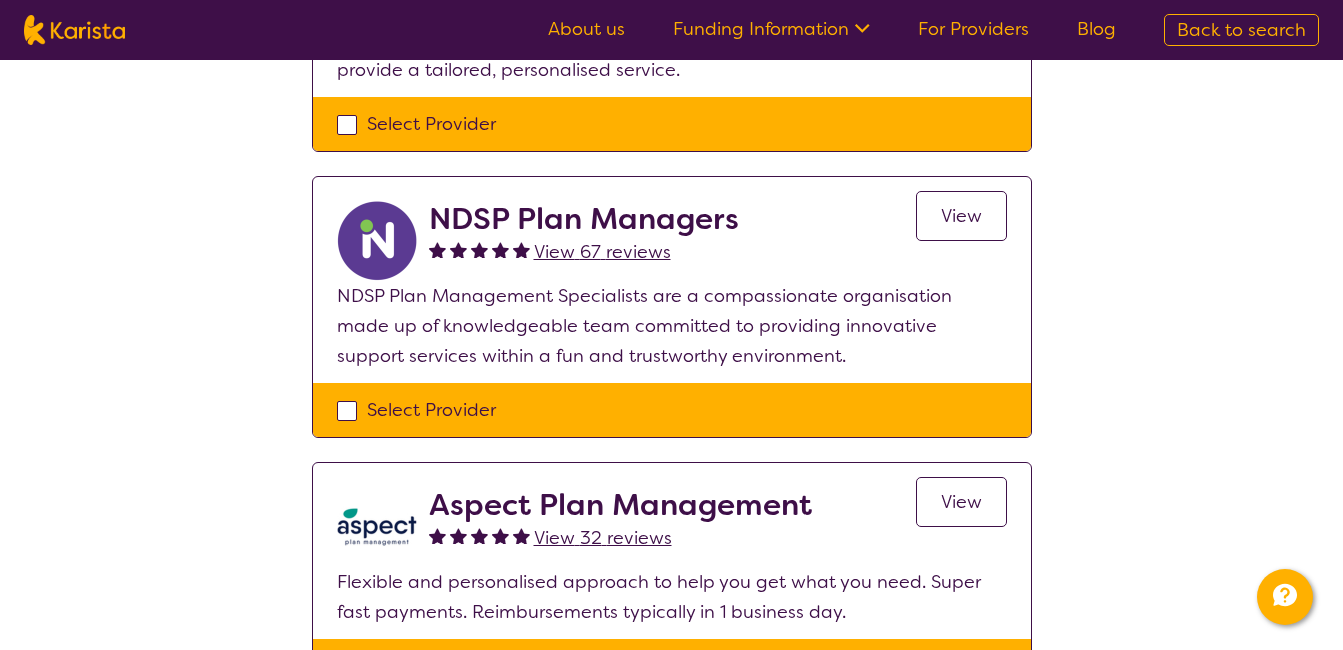 click on "View" at bounding box center (961, 216) 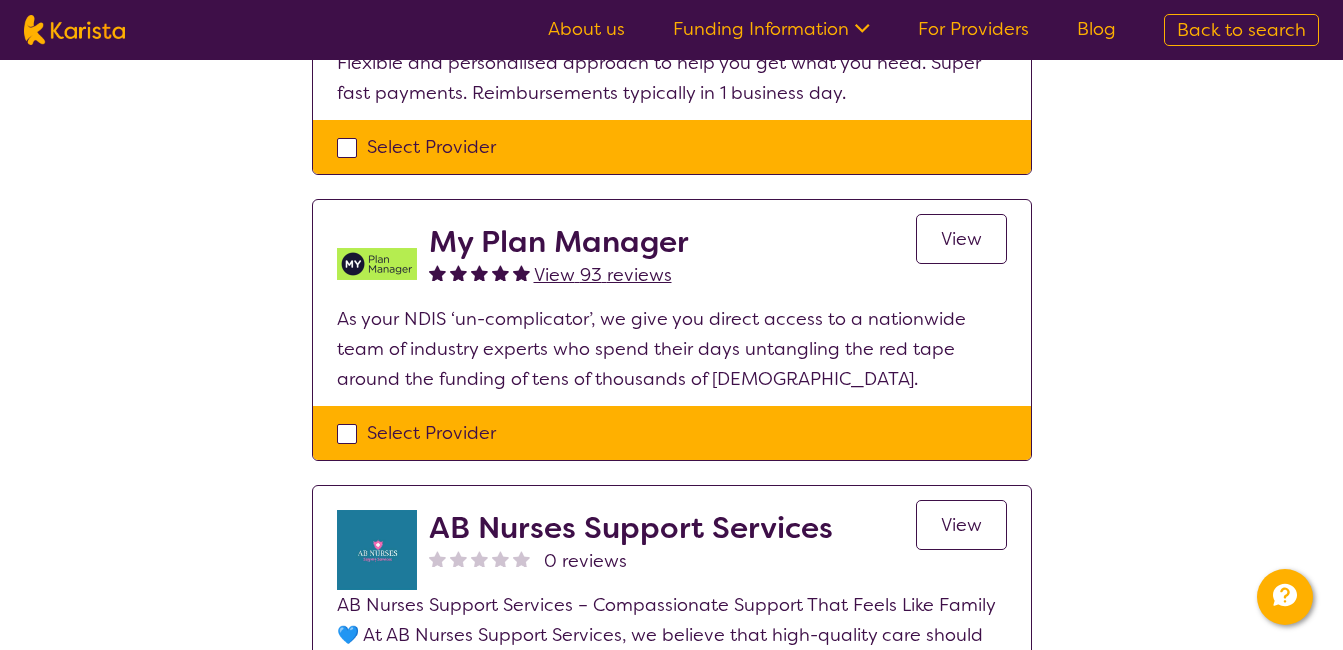 scroll, scrollTop: 2281, scrollLeft: 0, axis: vertical 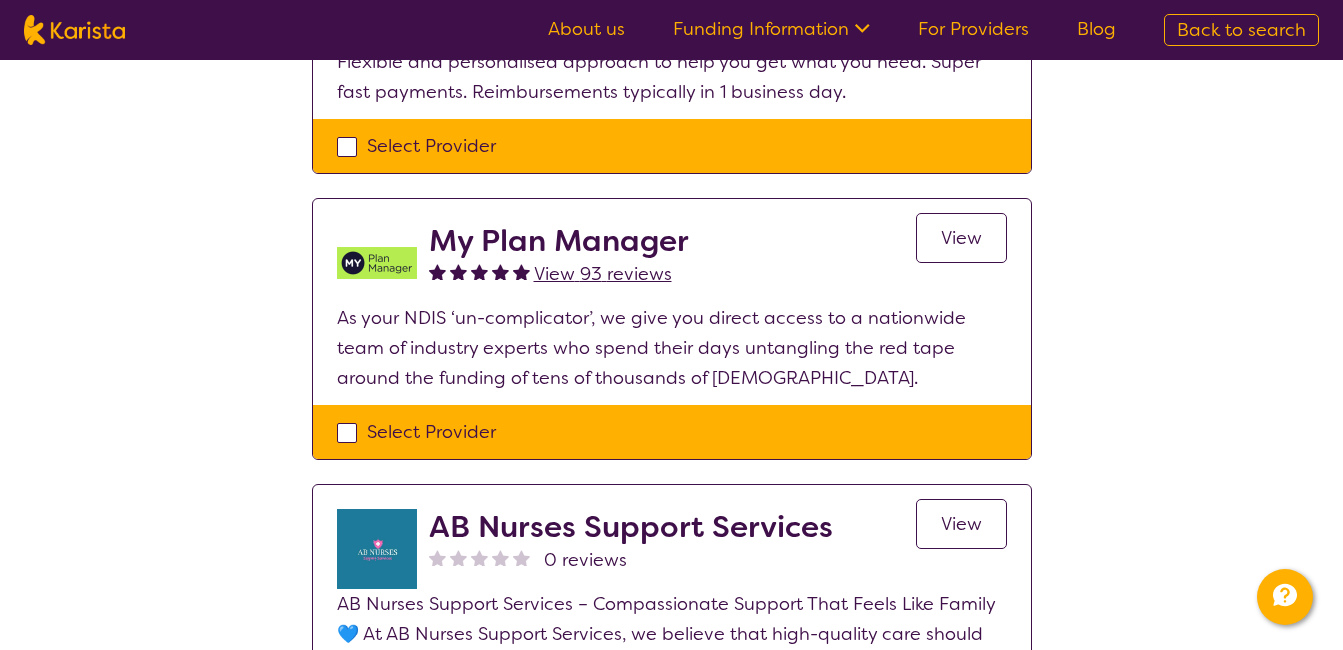 click on "View" at bounding box center [961, 238] 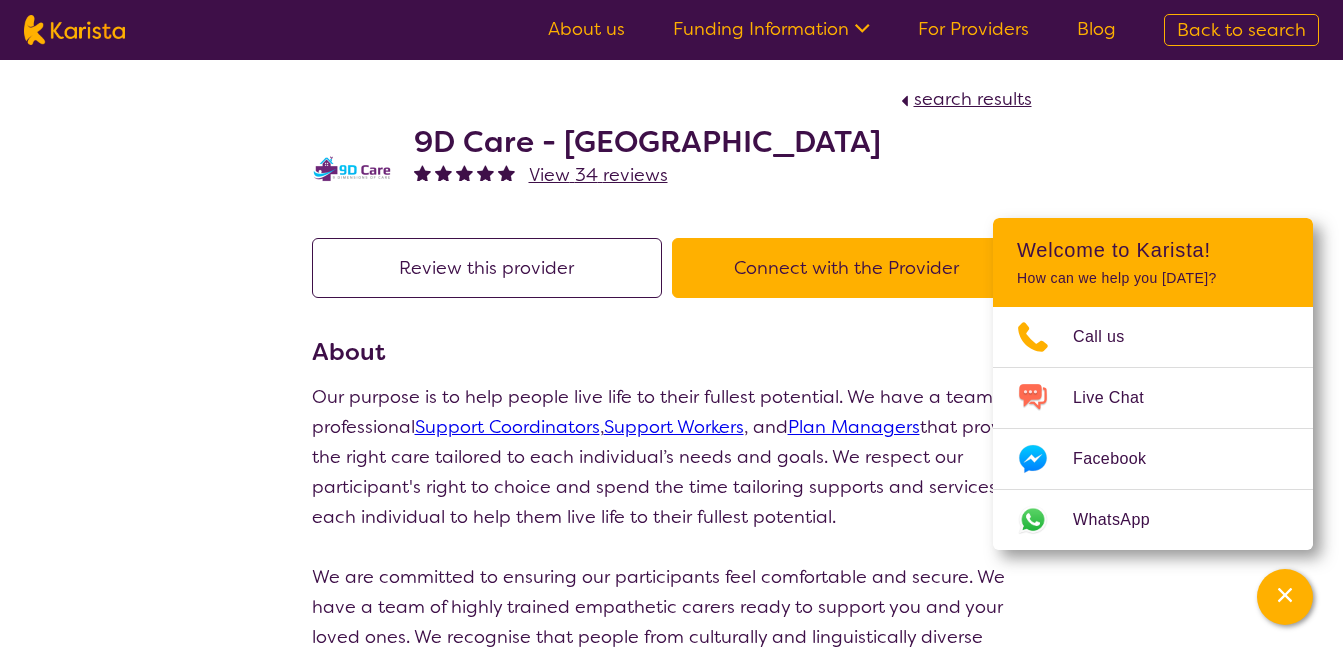 scroll, scrollTop: 0, scrollLeft: 0, axis: both 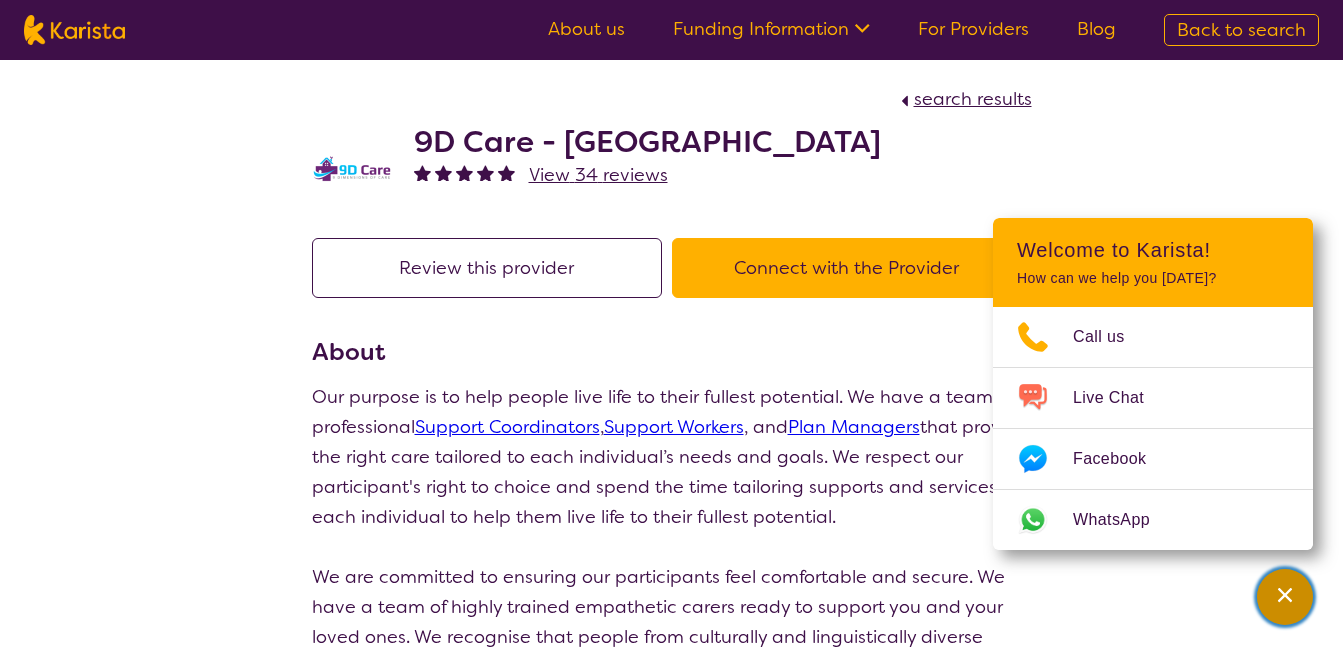 click at bounding box center (1285, 597) 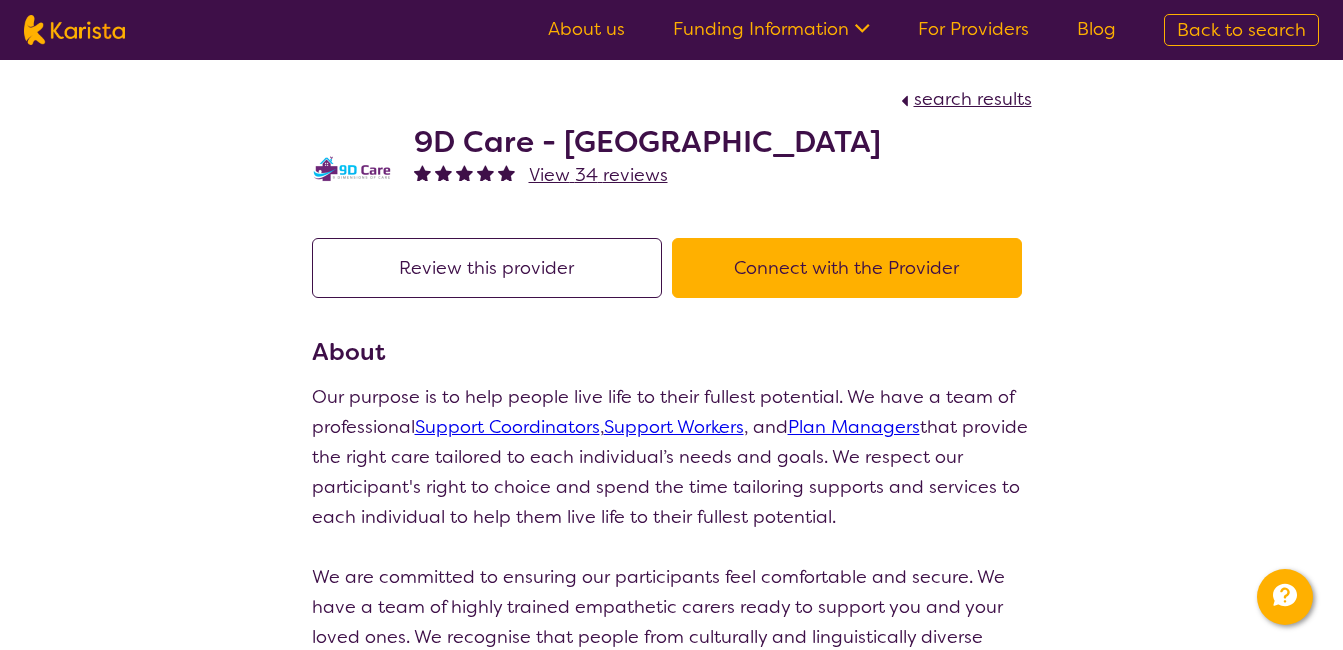 click on "We are committed to ensuring our participants feel comfortable and secure. We have a team of highly trained empathetic carers ready to support you and your loved ones. We recognise that people from culturally and linguistically diverse backgrounds may be hesitant to seek support due to language barriers or any other beliefs. We are able to allocate  Support Workers  that speak your language and respect your beliefs." at bounding box center [672, 652] 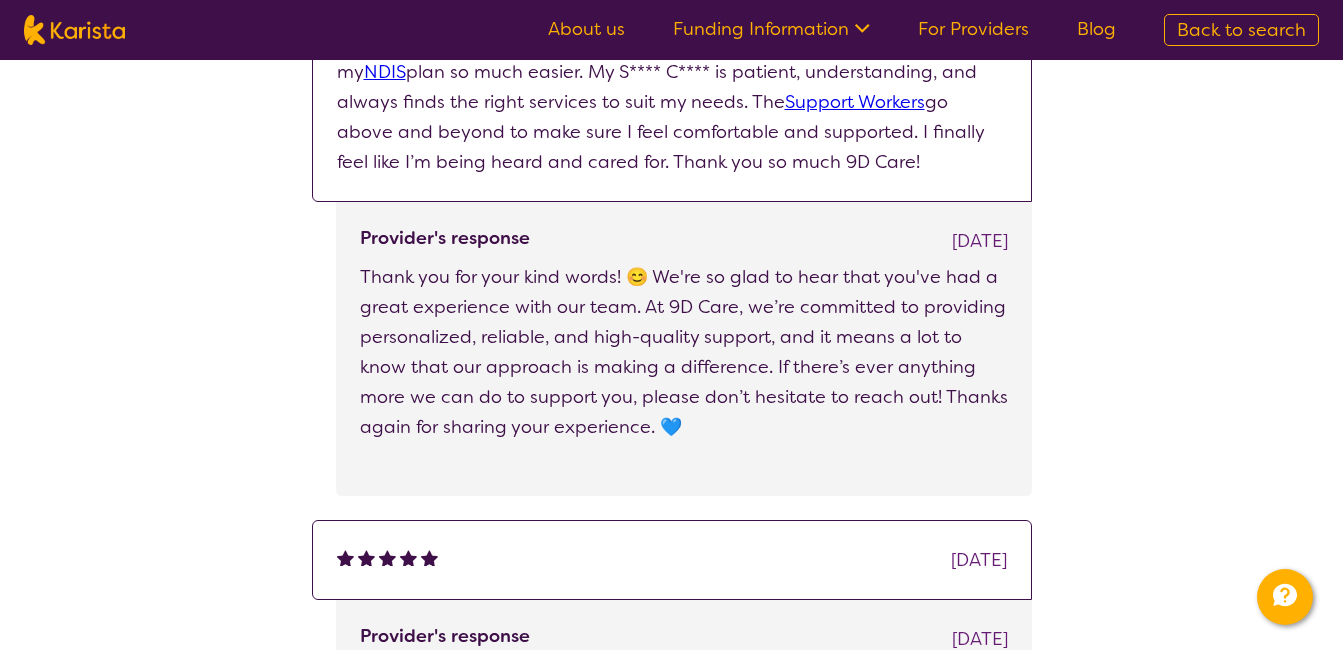 scroll, scrollTop: 2160, scrollLeft: 0, axis: vertical 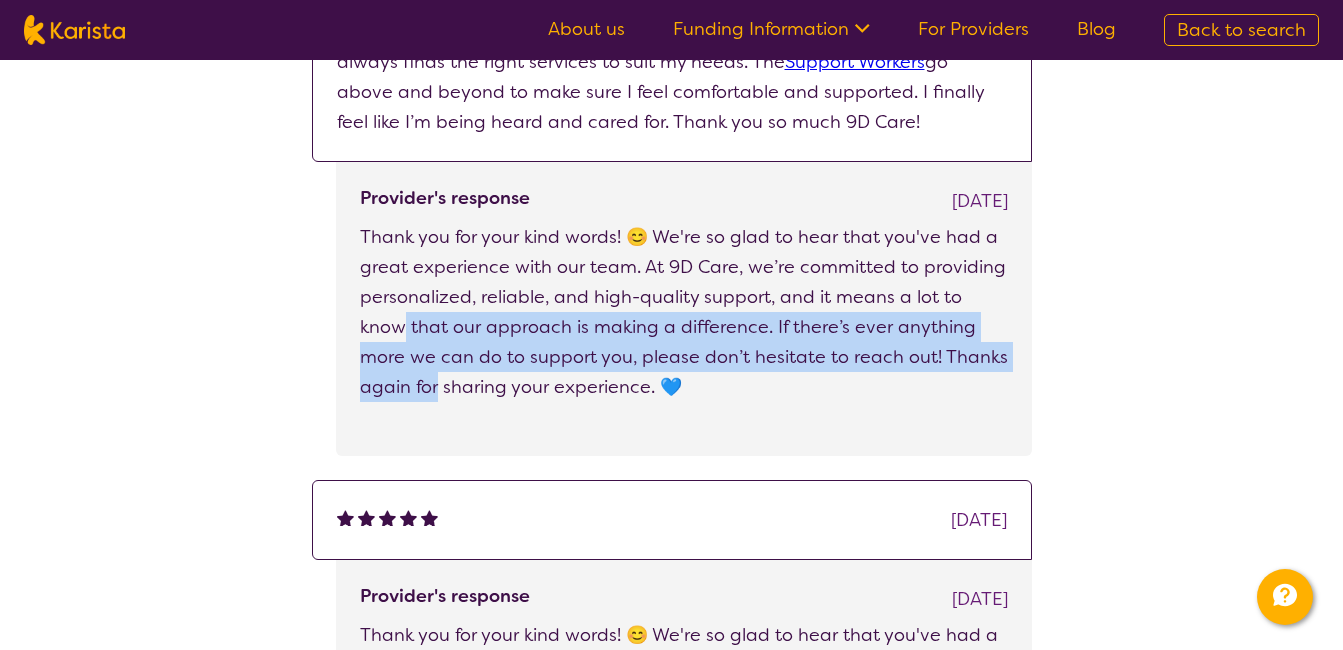 drag, startPoint x: 1341, startPoint y: 364, endPoint x: 1342, endPoint y: 280, distance: 84.00595 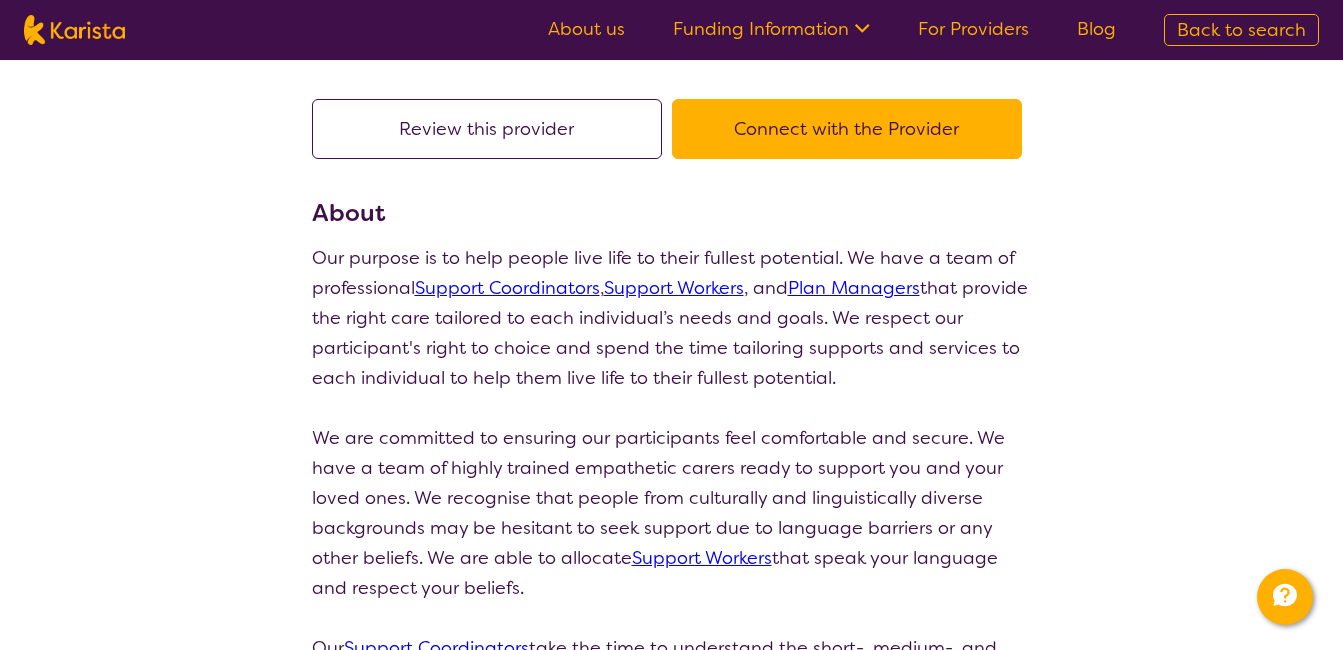 scroll, scrollTop: 0, scrollLeft: 0, axis: both 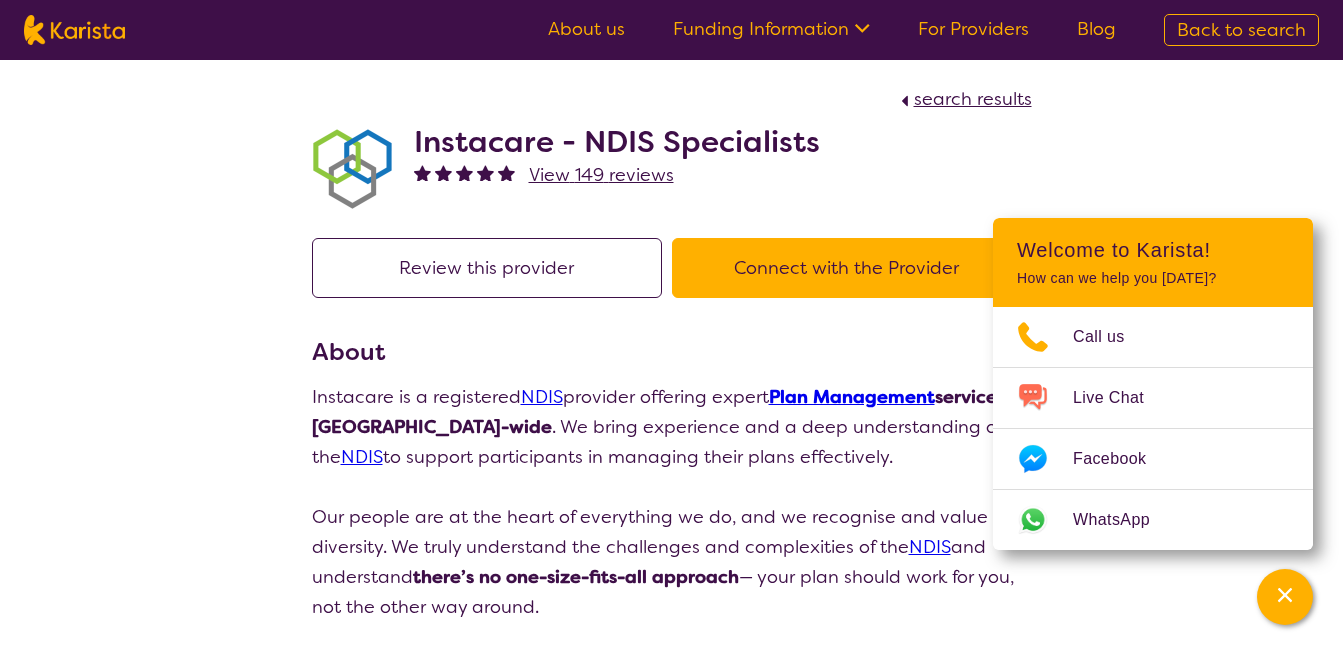 click on "Our people are at the heart of everything we do, and we recognise and value diversity. We truly understand the challenges and complexities of the  NDIS  and understand  there’s no one-size-fits-all approach  — your plan should work for you, not the other way around." at bounding box center (672, 562) 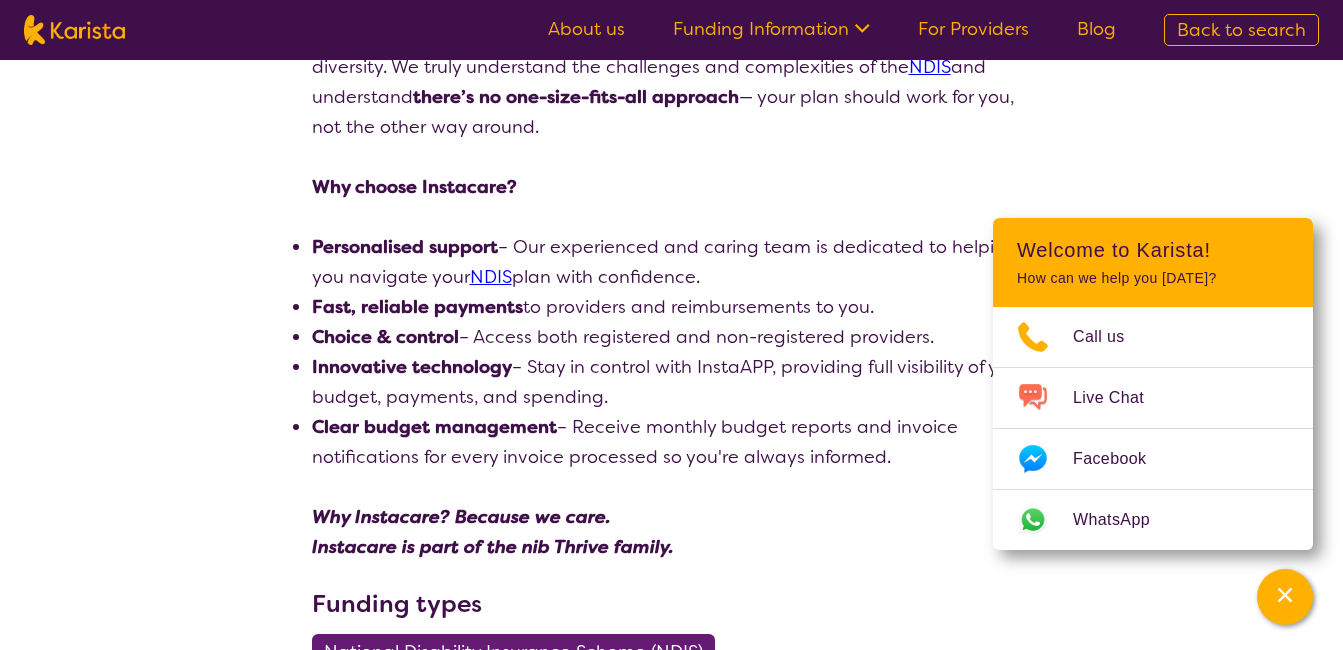 scroll, scrollTop: 520, scrollLeft: 0, axis: vertical 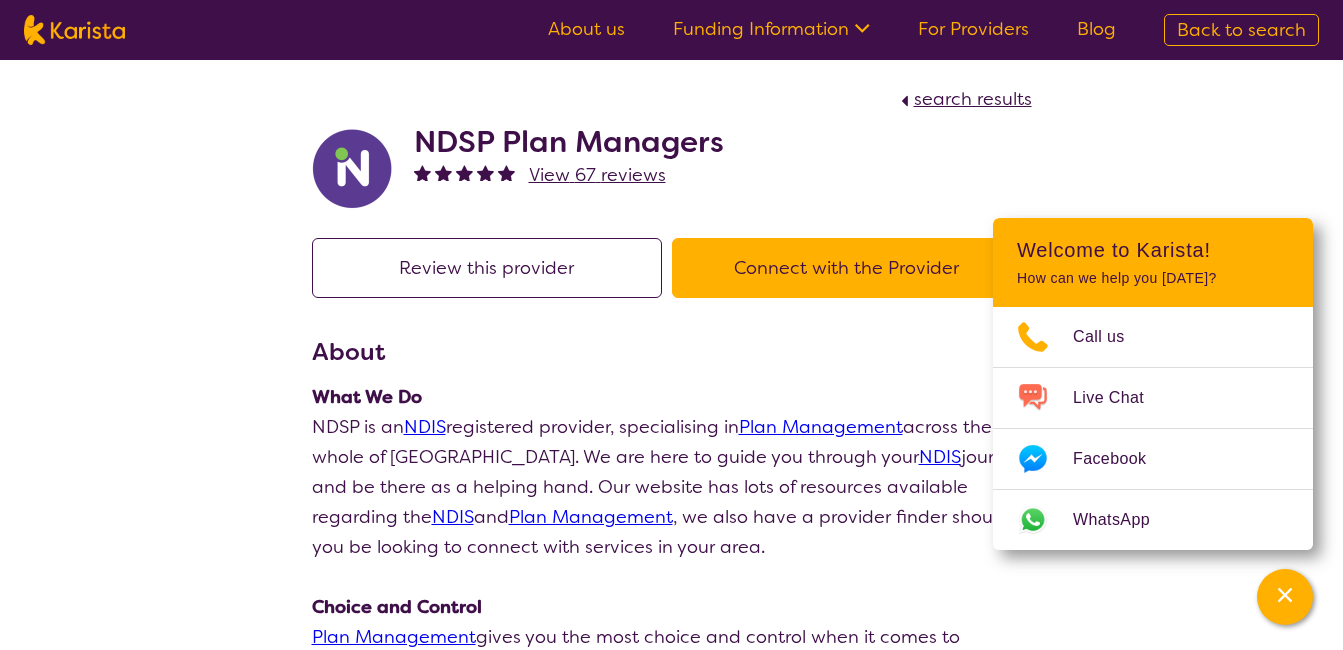 click on "NDSP is an  NDIS  registered provider, specialising in  Plan Management  across the whole of Australia. We are here to guide you through your  NDIS  journey and be there as a helping hand. Our website has lots of resources available regarding the  NDIS  and  Plan Management , we also have a provider finder should you be looking to connect with services in your area." at bounding box center (672, 487) 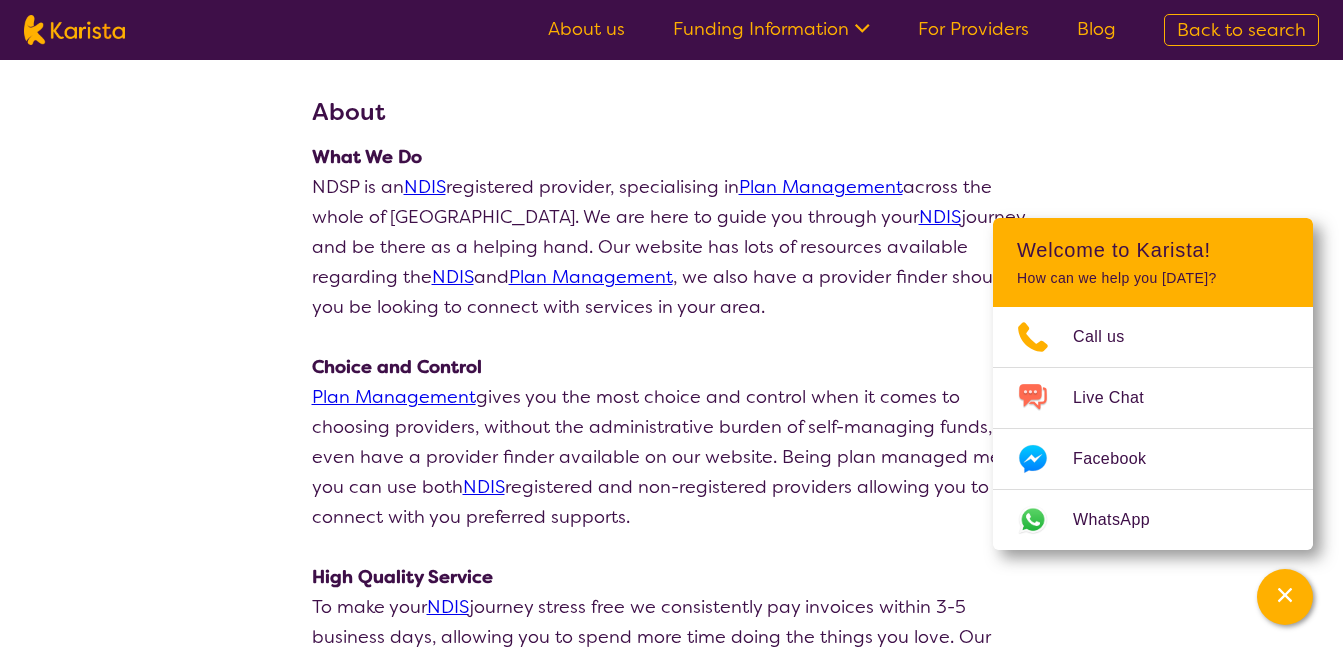 scroll, scrollTop: 200, scrollLeft: 0, axis: vertical 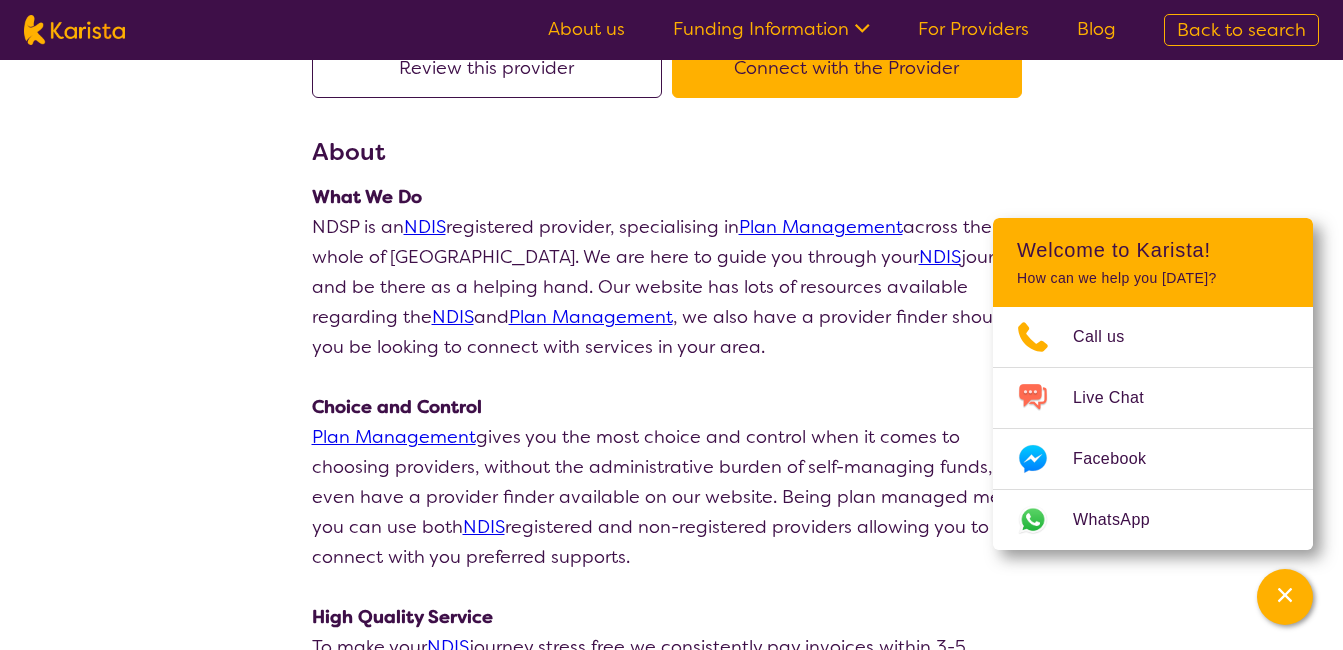 click on "NDSP is an  NDIS  registered provider, specialising in  Plan Management  across the whole of Australia. We are here to guide you through your  NDIS  journey and be there as a helping hand. Our website has lots of resources available regarding the  NDIS  and  Plan Management , we also have a provider finder should you be looking to connect with services in your area." at bounding box center [672, 287] 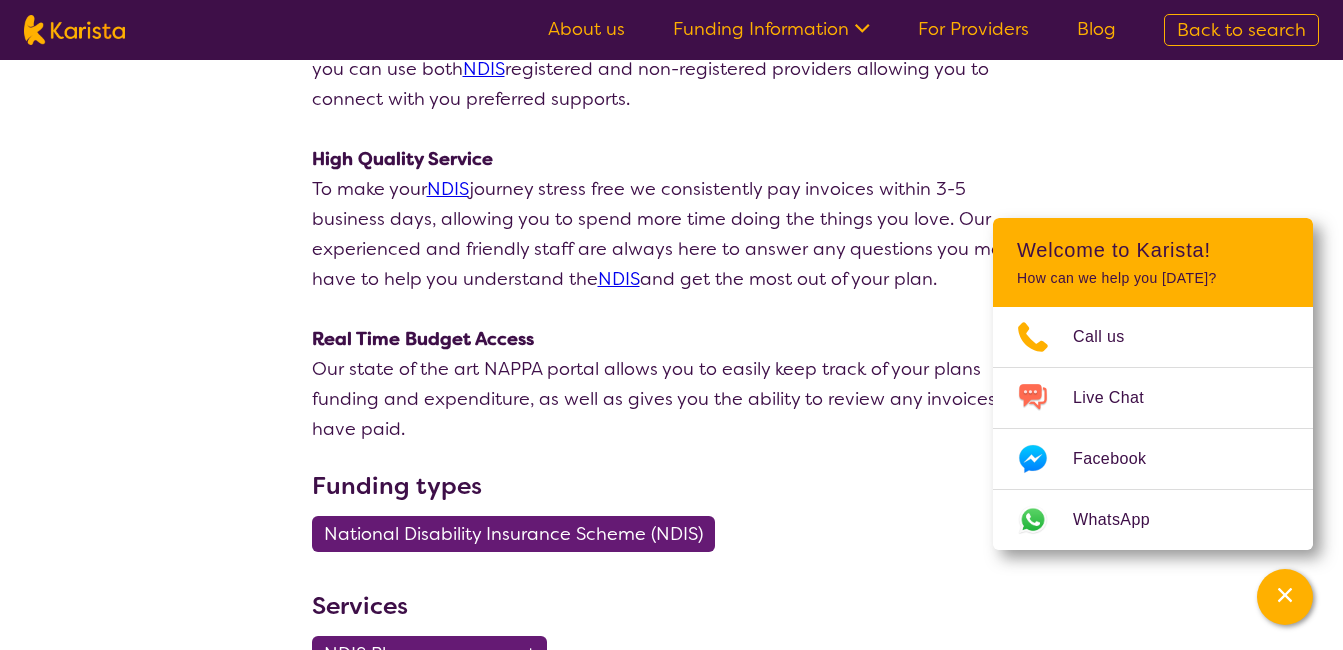 scroll, scrollTop: 680, scrollLeft: 0, axis: vertical 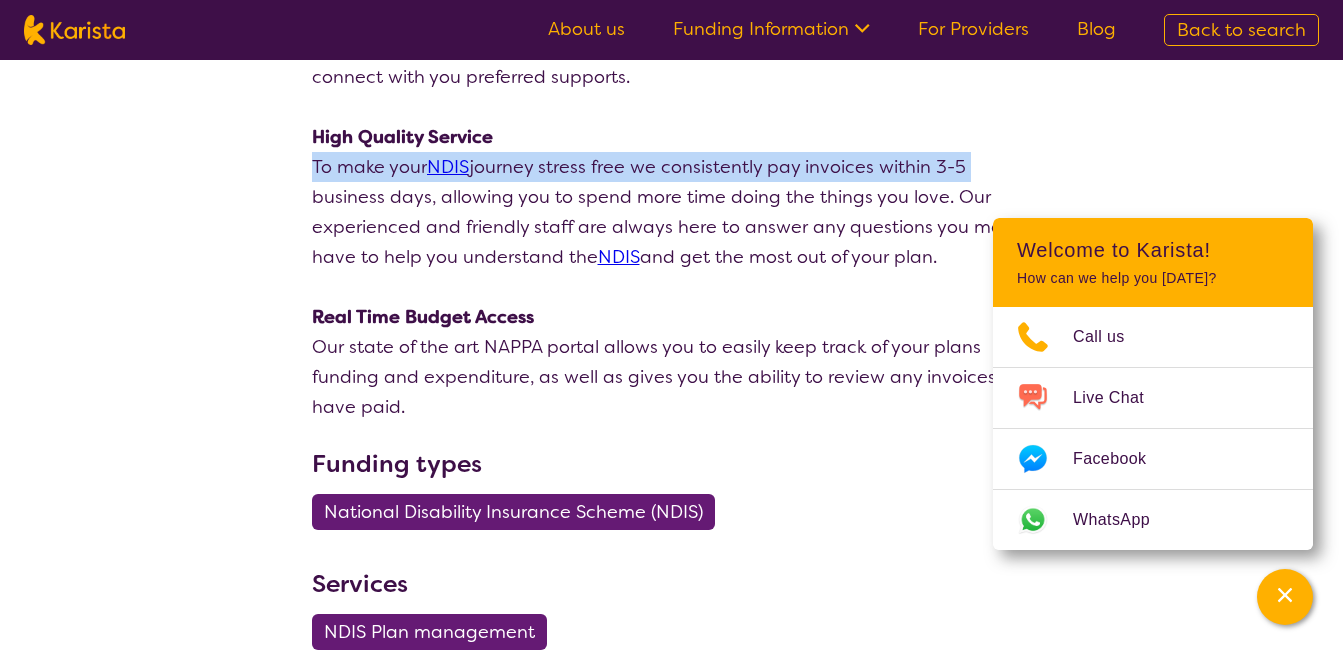 drag, startPoint x: 309, startPoint y: 161, endPoint x: 981, endPoint y: 170, distance: 672.06024 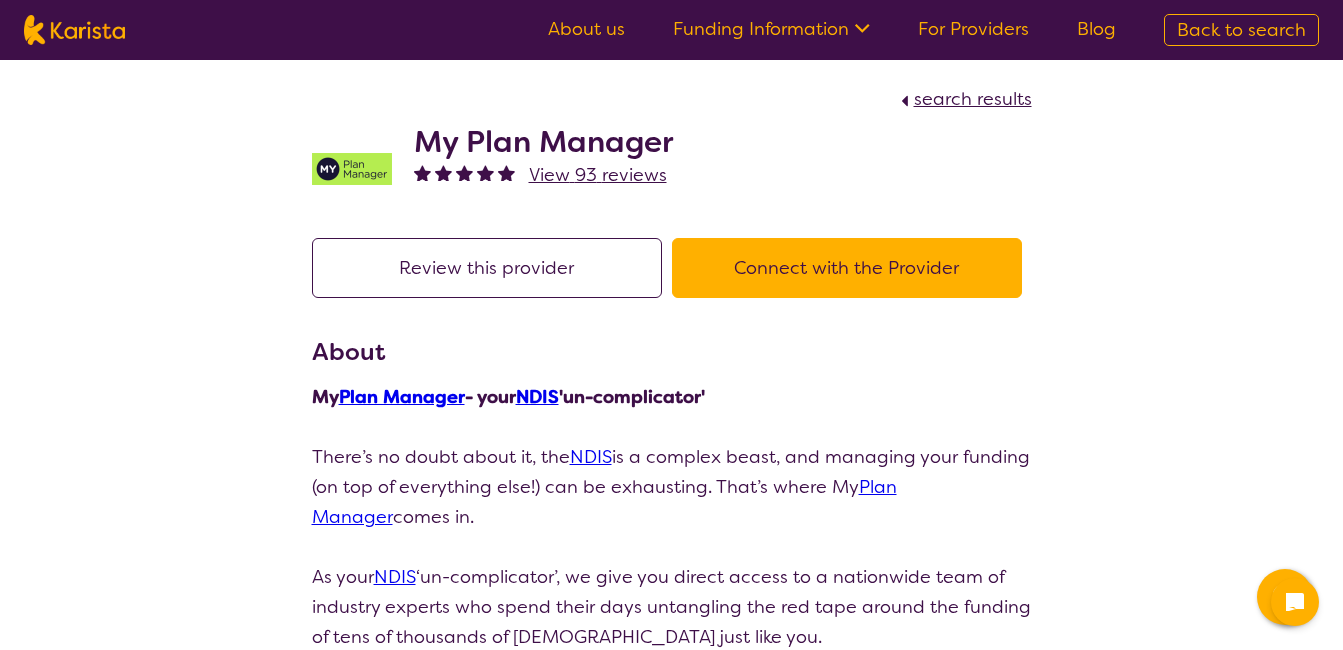 scroll, scrollTop: 0, scrollLeft: 0, axis: both 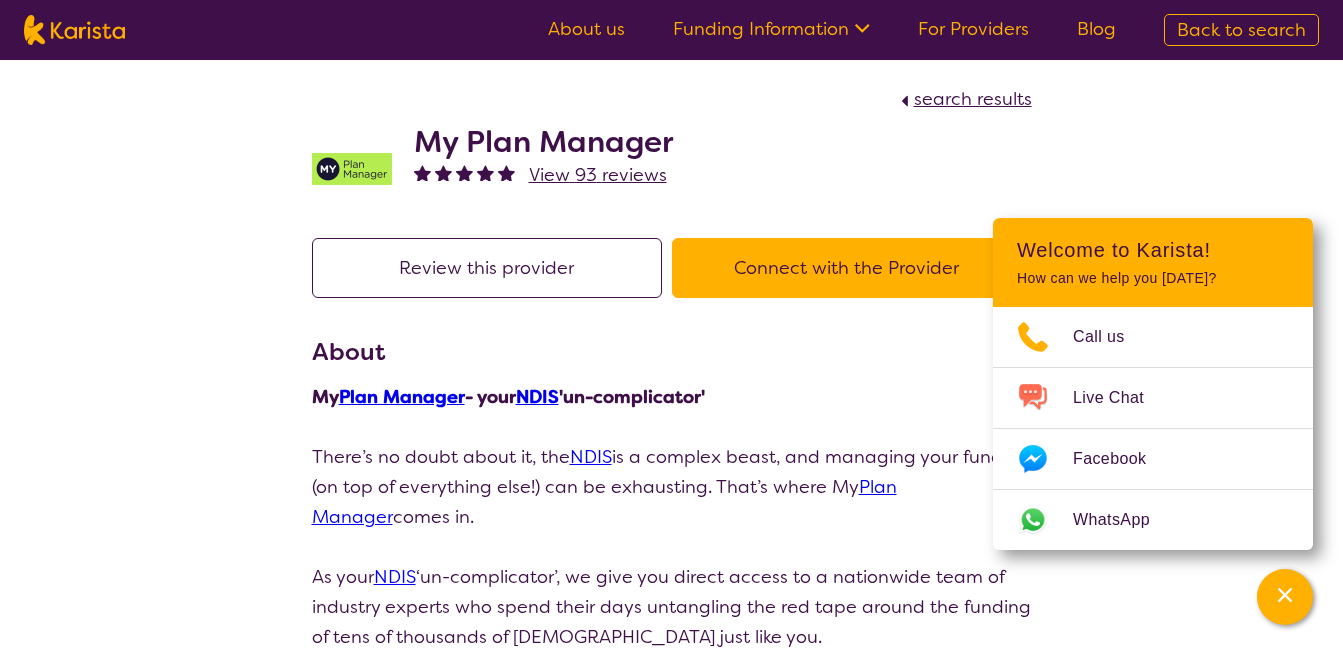 click on "There’s no doubt about it, the  NDIS  is a complex beast, and managing your funding (on top of everything else!) can be exhausting. That’s where My  Plan Manager  comes in." at bounding box center [672, 487] 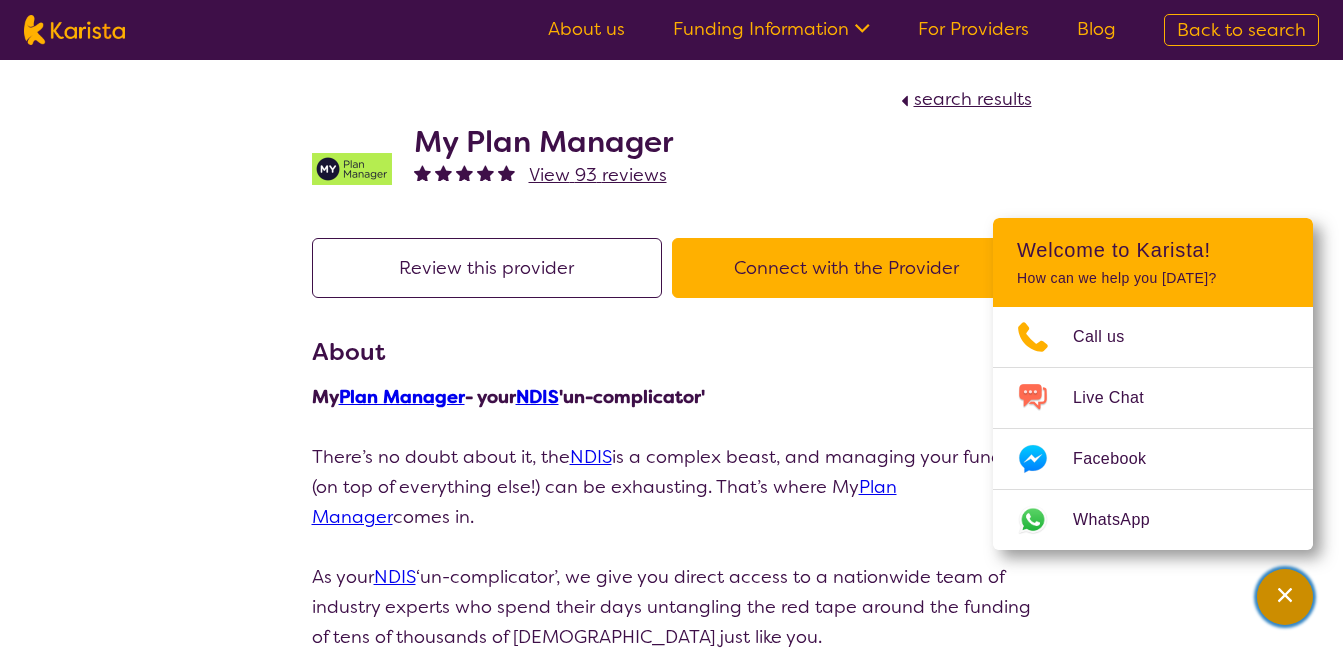 click at bounding box center (1285, 597) 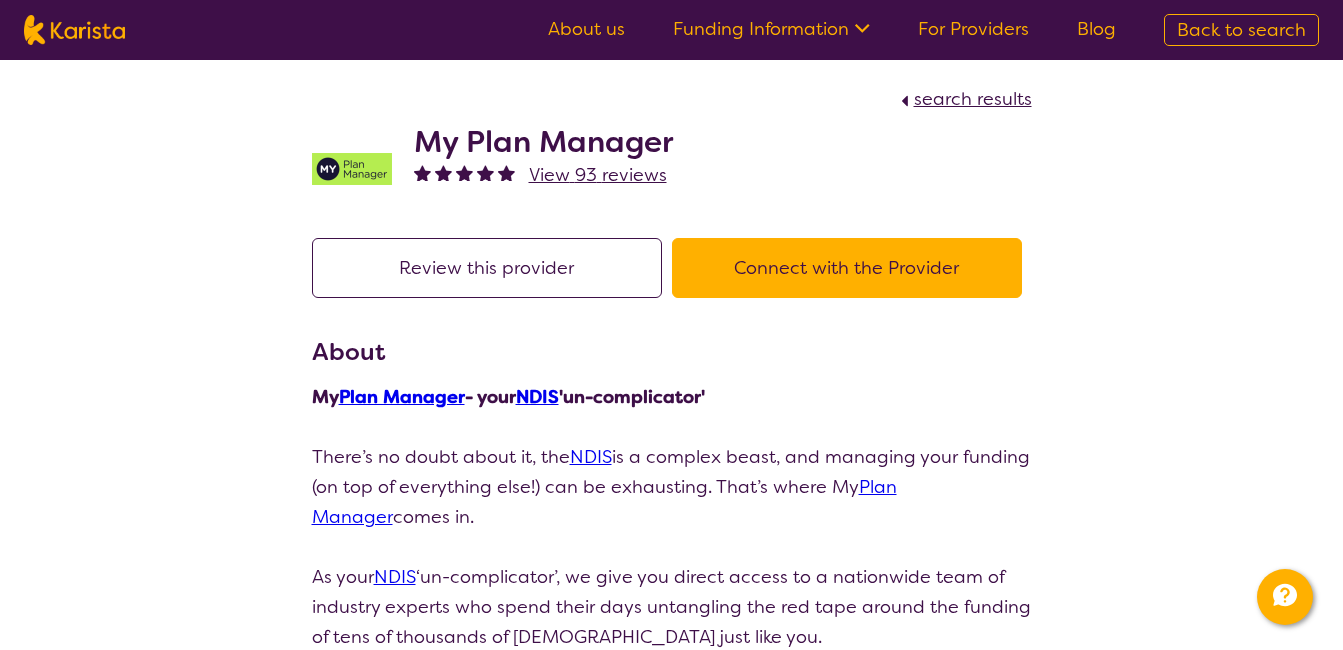 click on "As your  NDIS  ‘un-complicator’, we give you direct access to a nationwide team of industry experts who spend their days untangling the red tape around the funding of tens of thousands of [DEMOGRAPHIC_DATA] just like you." at bounding box center [672, 607] 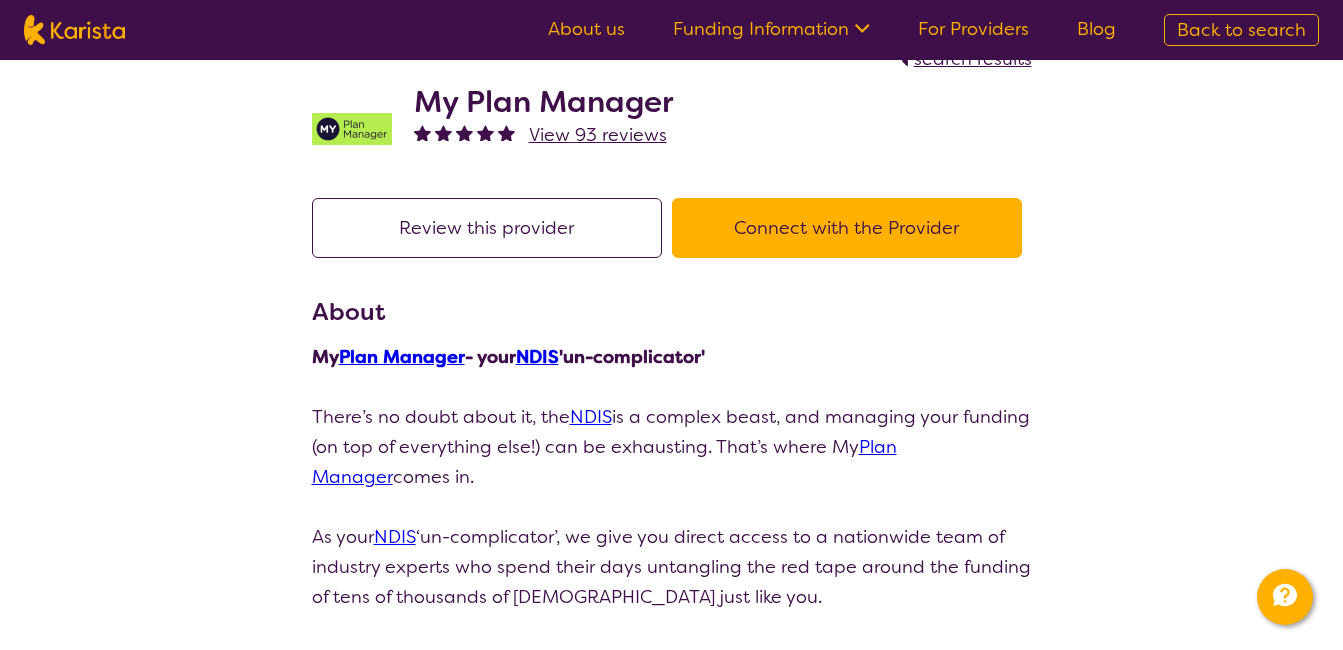 scroll, scrollTop: 0, scrollLeft: 0, axis: both 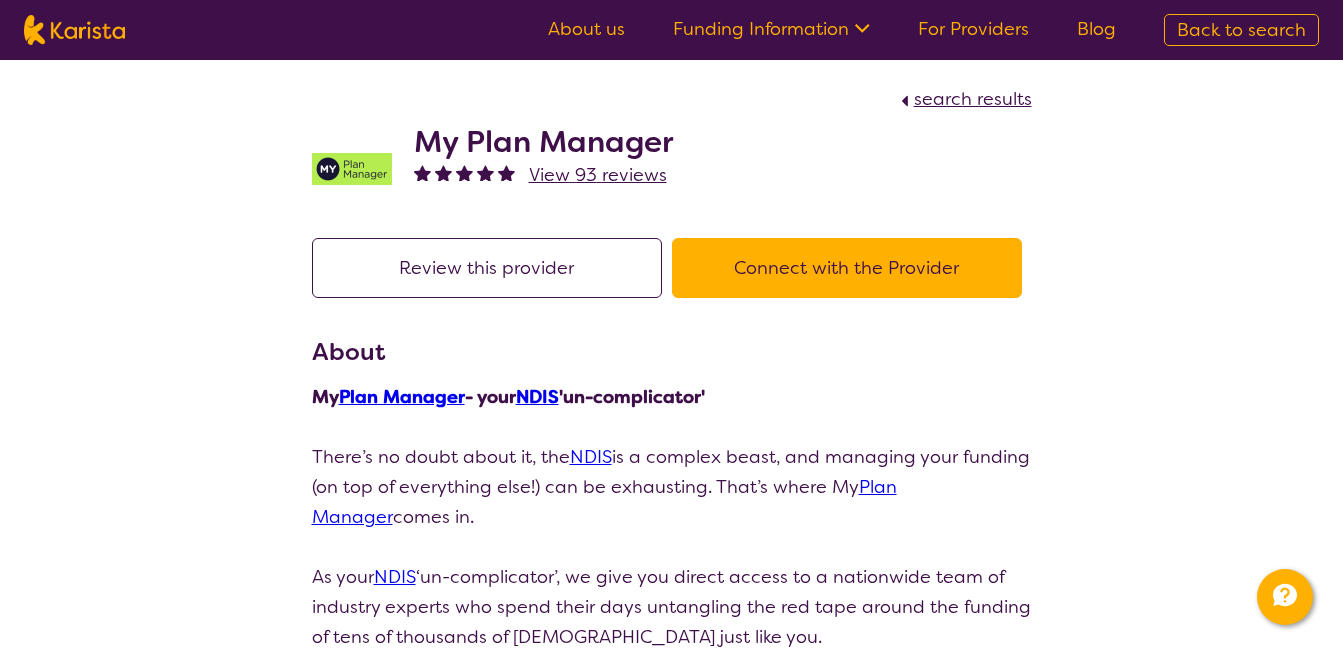 click on "There’s no doubt about it, the  NDIS  is a complex beast, and managing your funding (on top of everything else!) can be exhausting. That’s where My  Plan Manager  comes in." at bounding box center [672, 487] 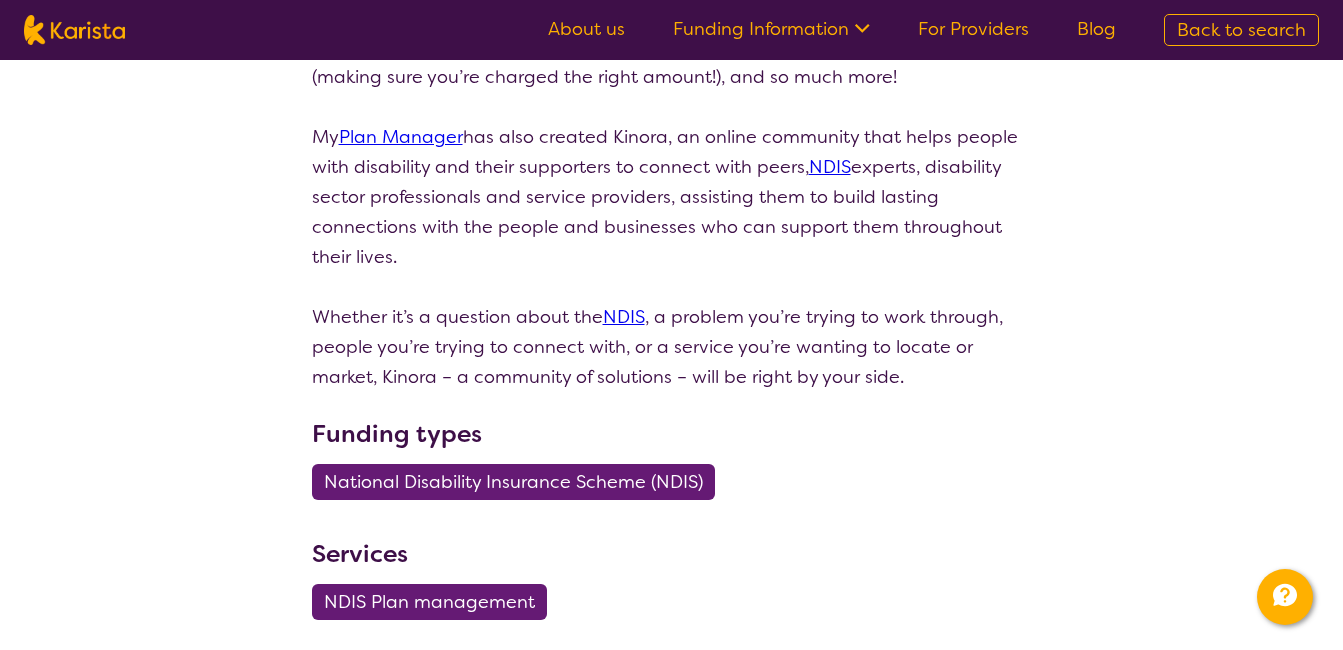 scroll, scrollTop: 720, scrollLeft: 0, axis: vertical 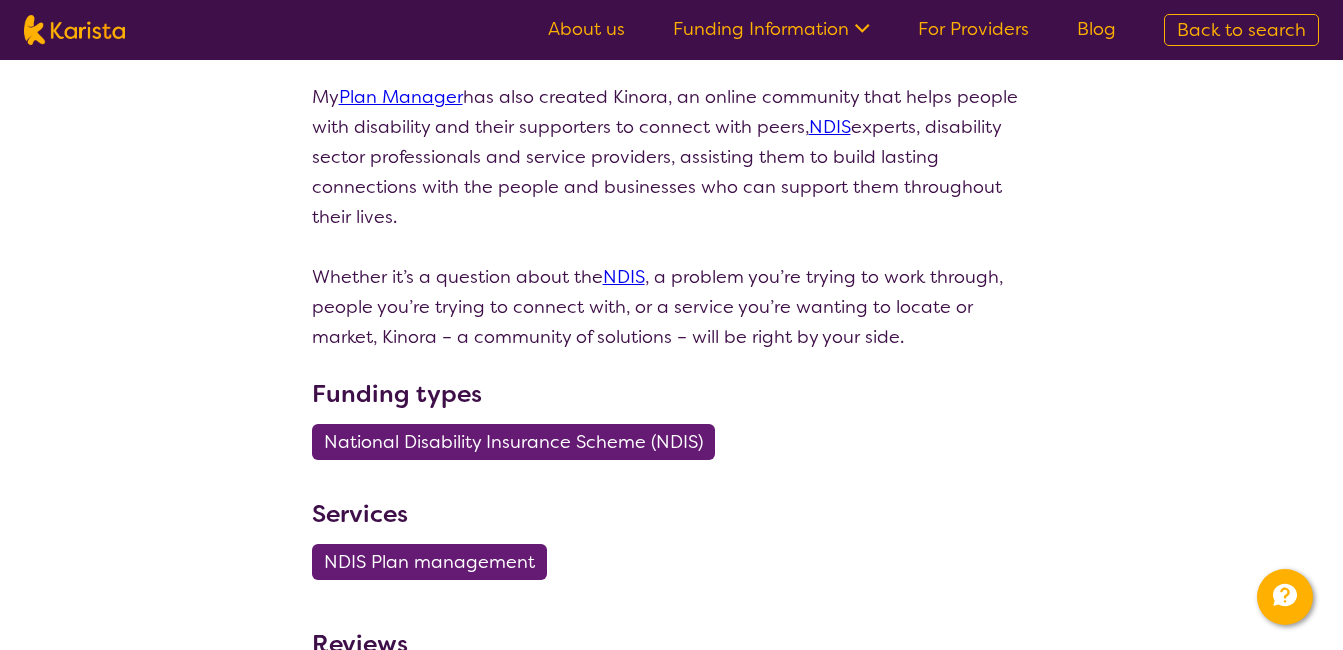 click on "My  Plan Manager  has also created Kinora, an online community that helps people with disability and their supporters to connect with peers,  NDIS  experts, disability sector professionals and service providers, assisting them to build lasting connections with the people and businesses who can support them throughout their lives." at bounding box center [672, 157] 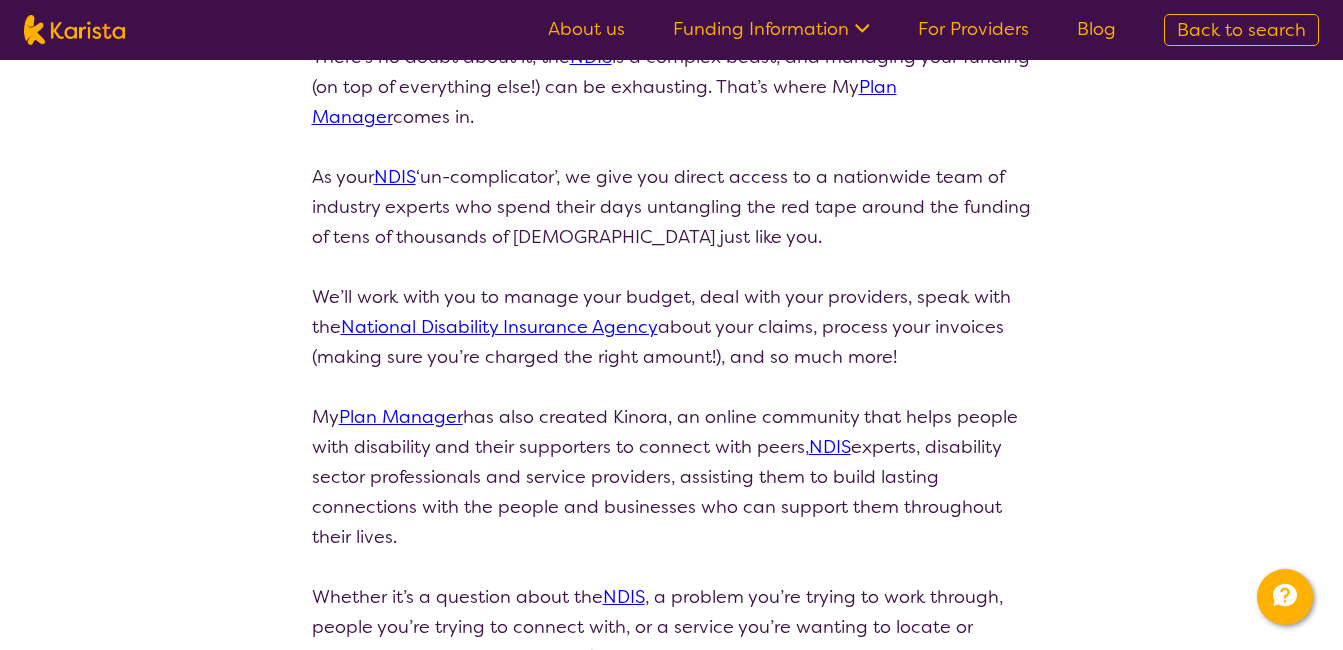 scroll, scrollTop: 360, scrollLeft: 0, axis: vertical 